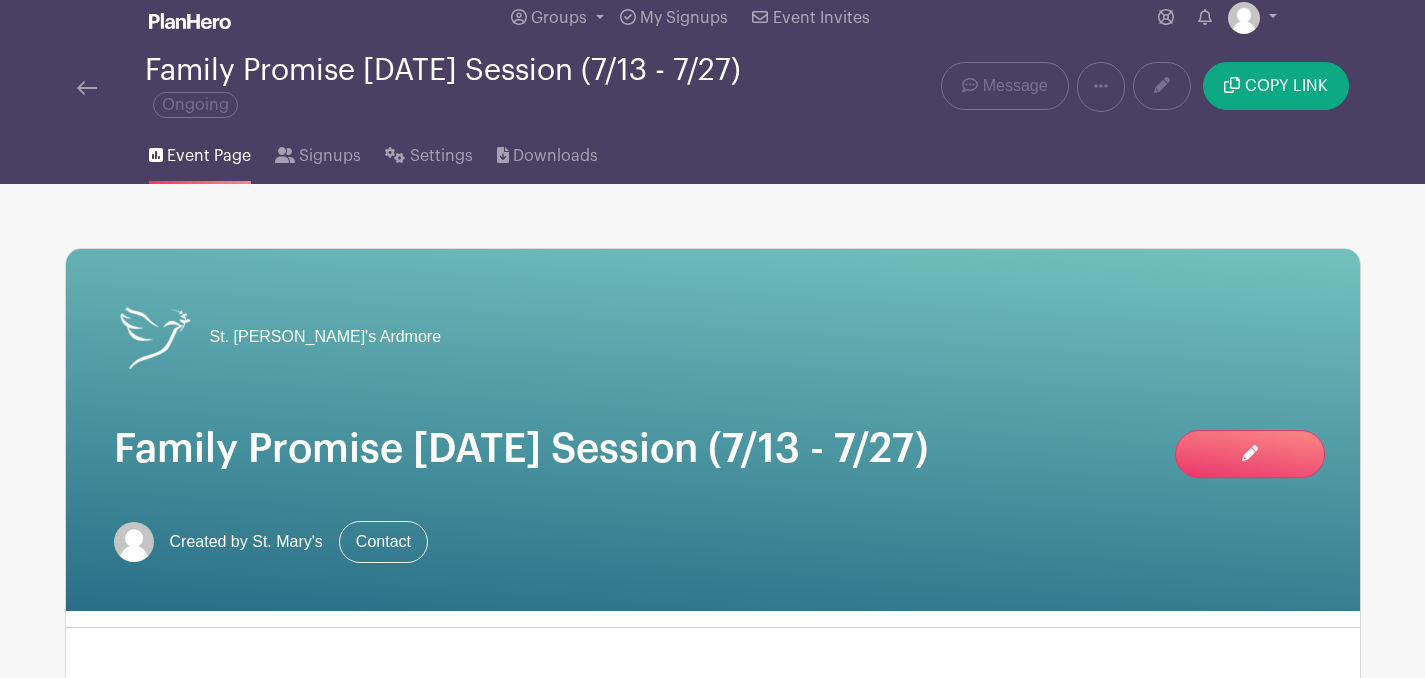 scroll, scrollTop: 0, scrollLeft: 0, axis: both 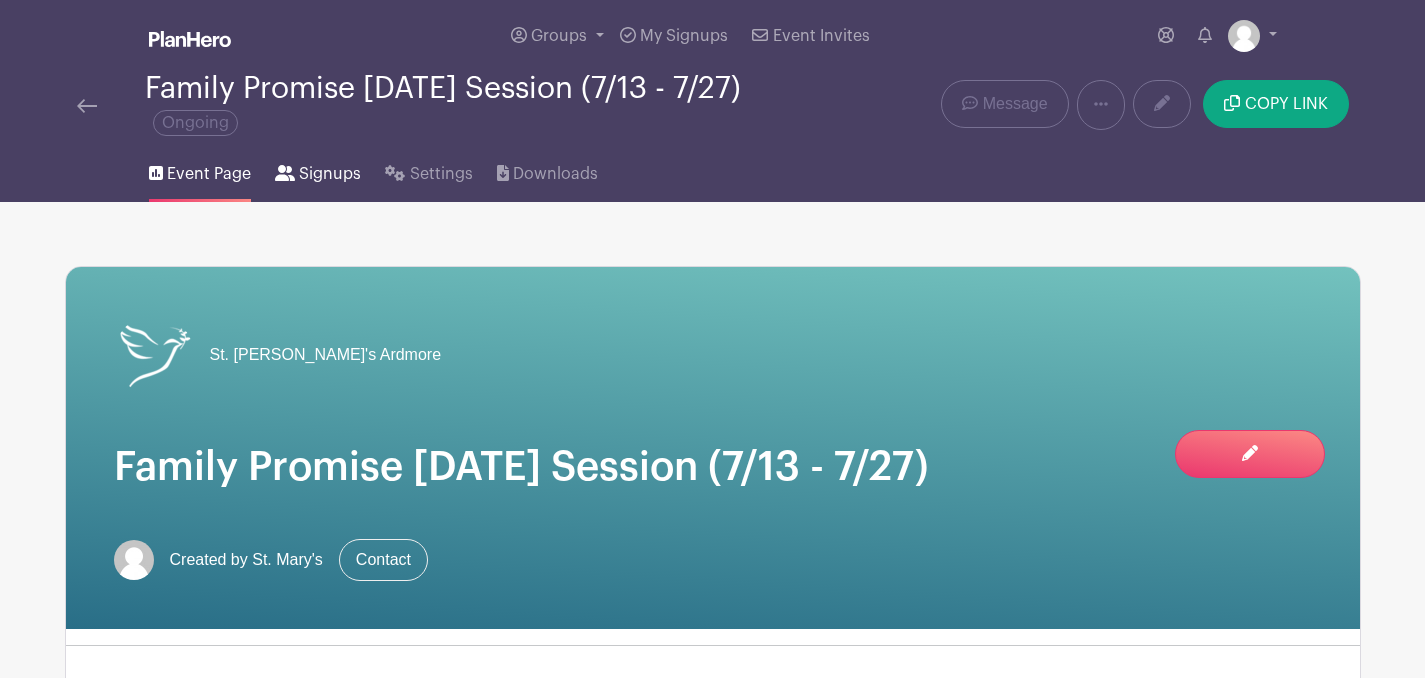 click on "Signups" at bounding box center [330, 174] 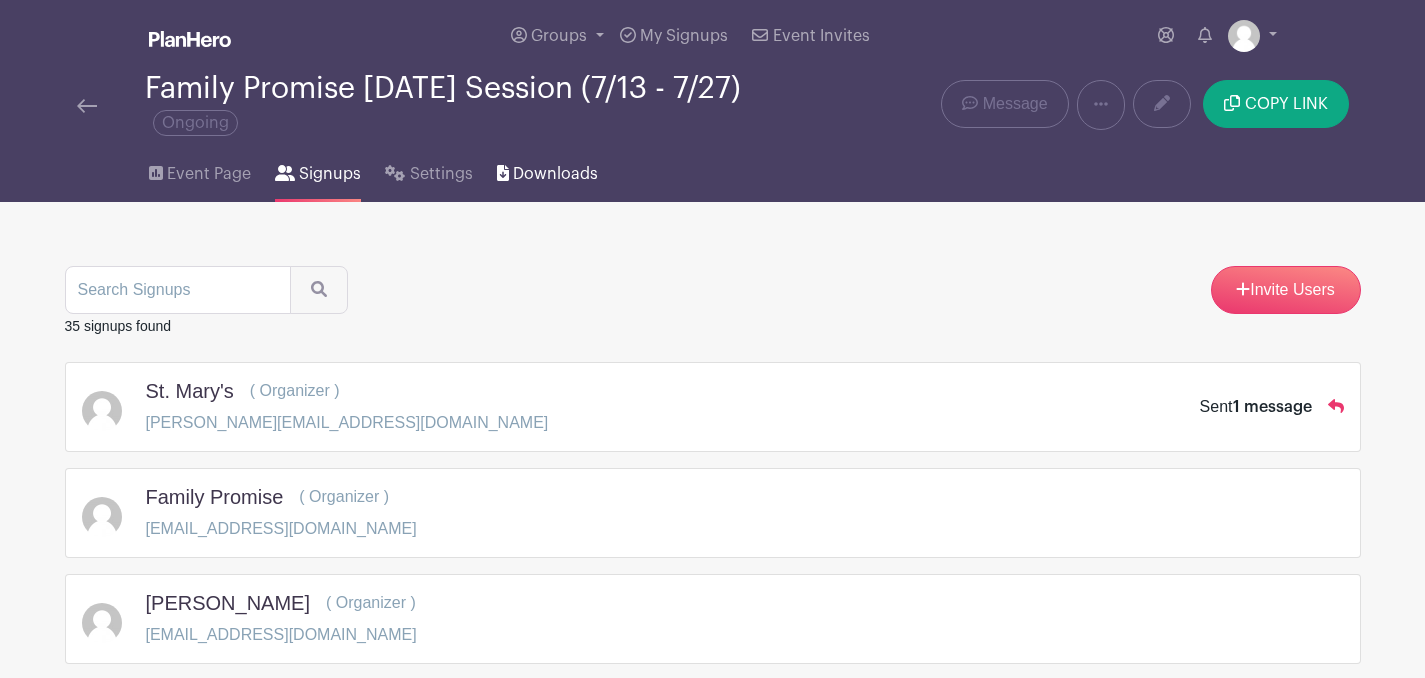 click on "Downloads" at bounding box center [555, 174] 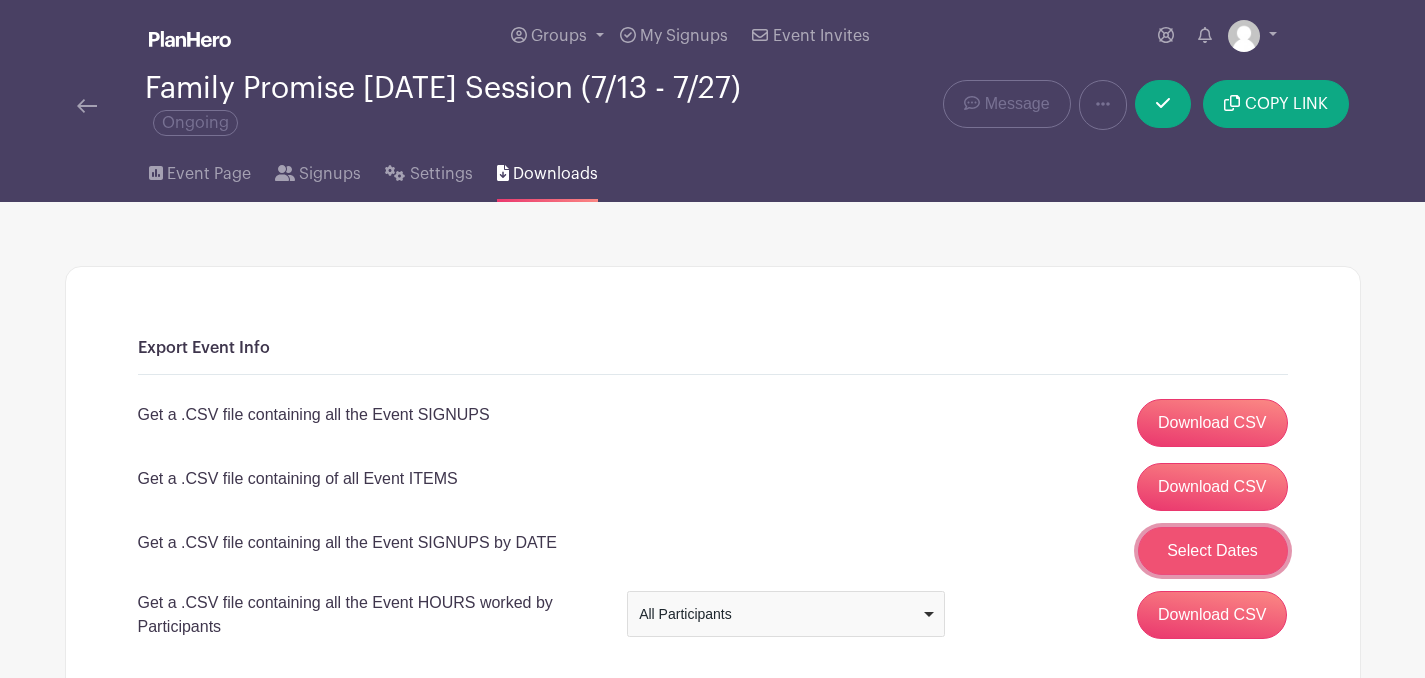 click on "Select Dates" at bounding box center (1213, 551) 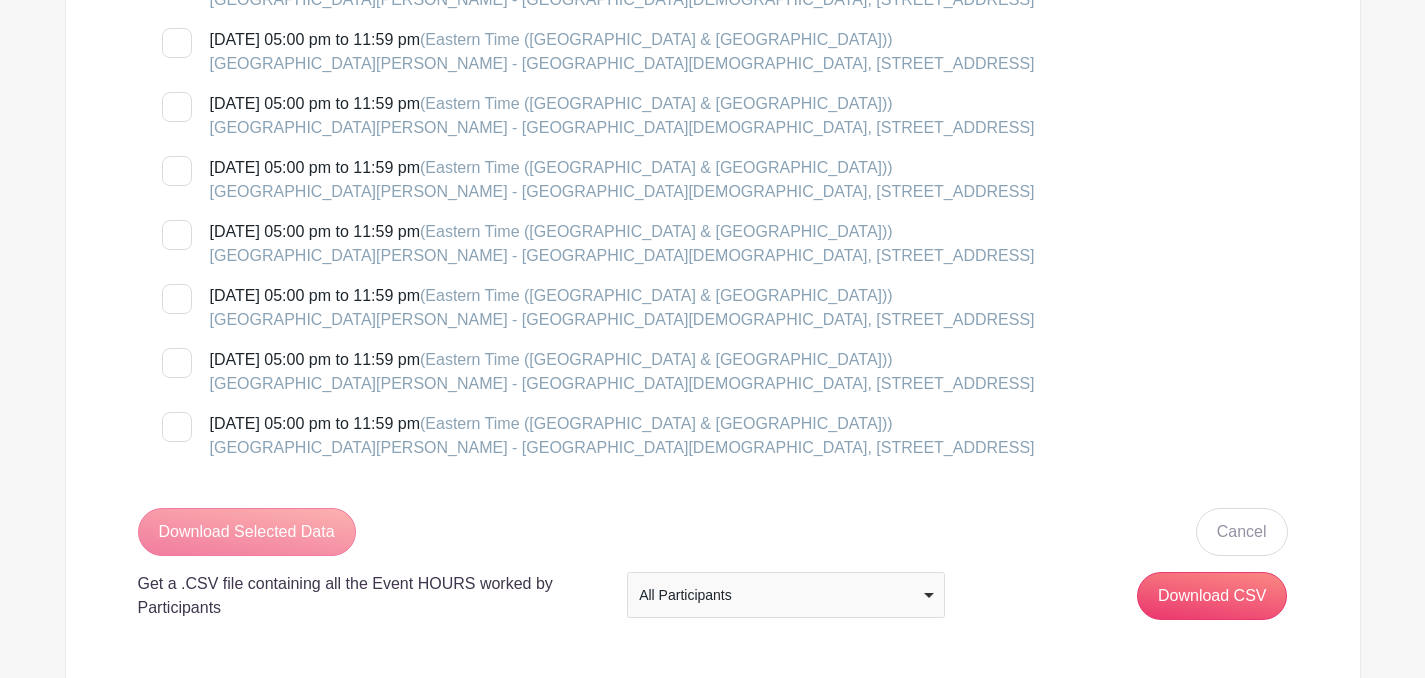 scroll, scrollTop: 1141, scrollLeft: 0, axis: vertical 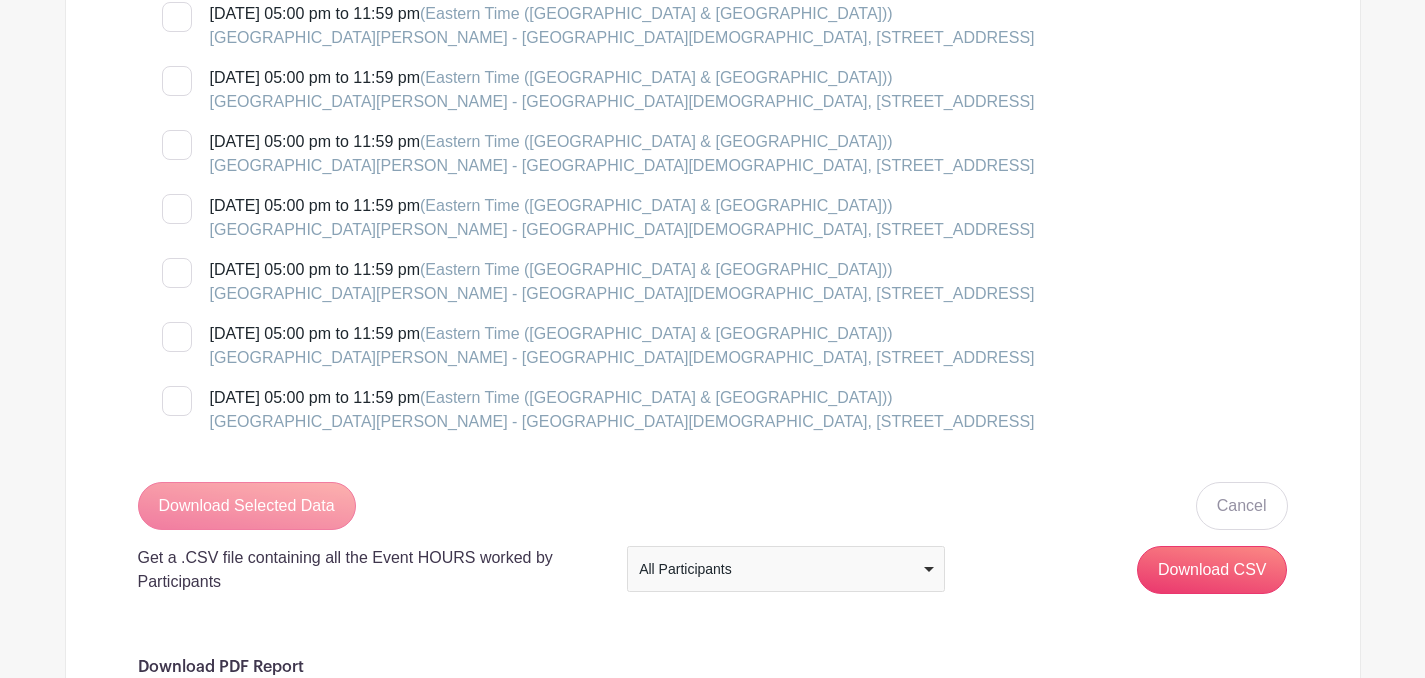 click at bounding box center [177, 401] 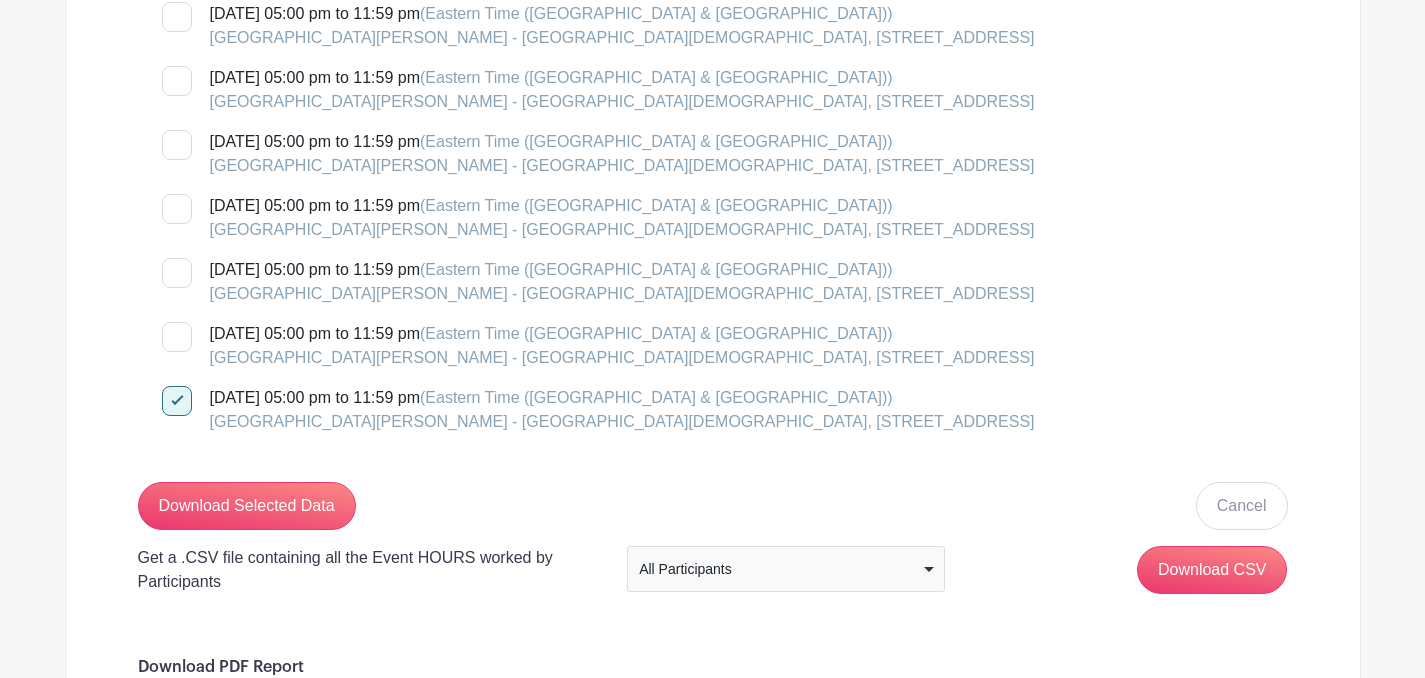 click at bounding box center (177, 337) 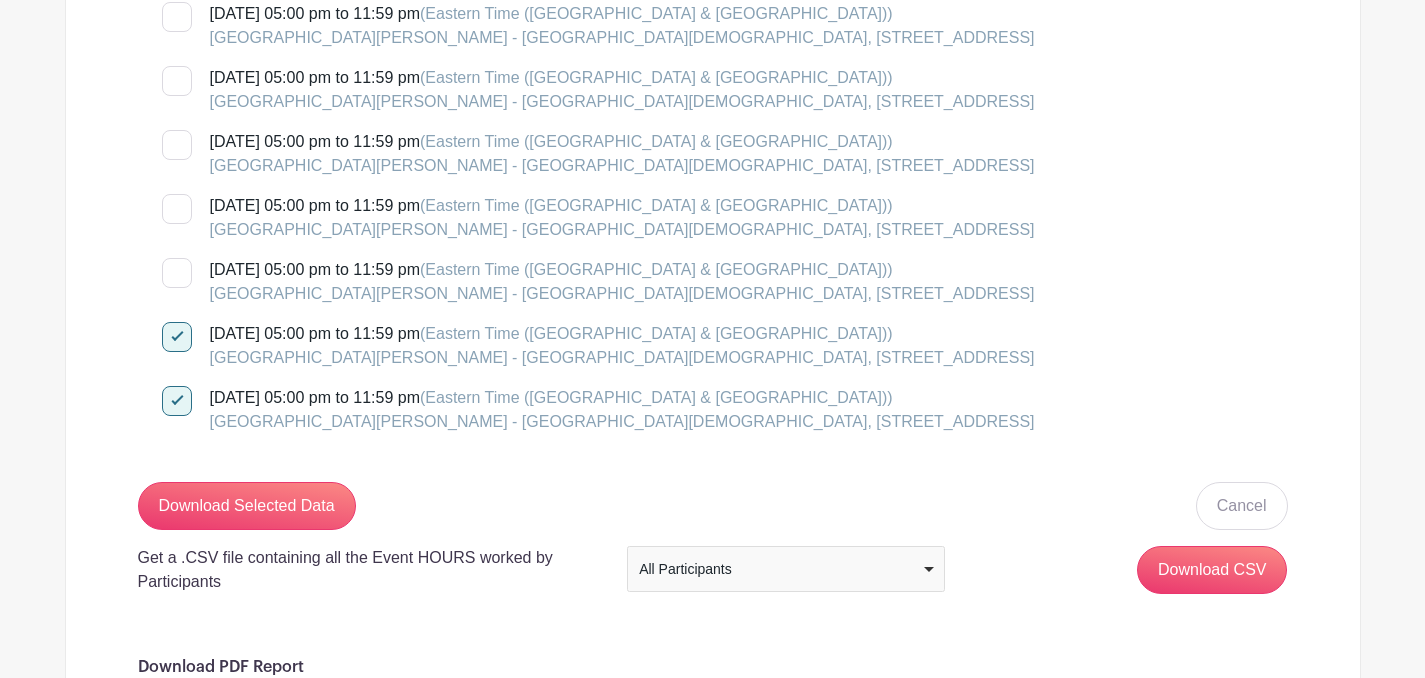 click at bounding box center [177, 273] 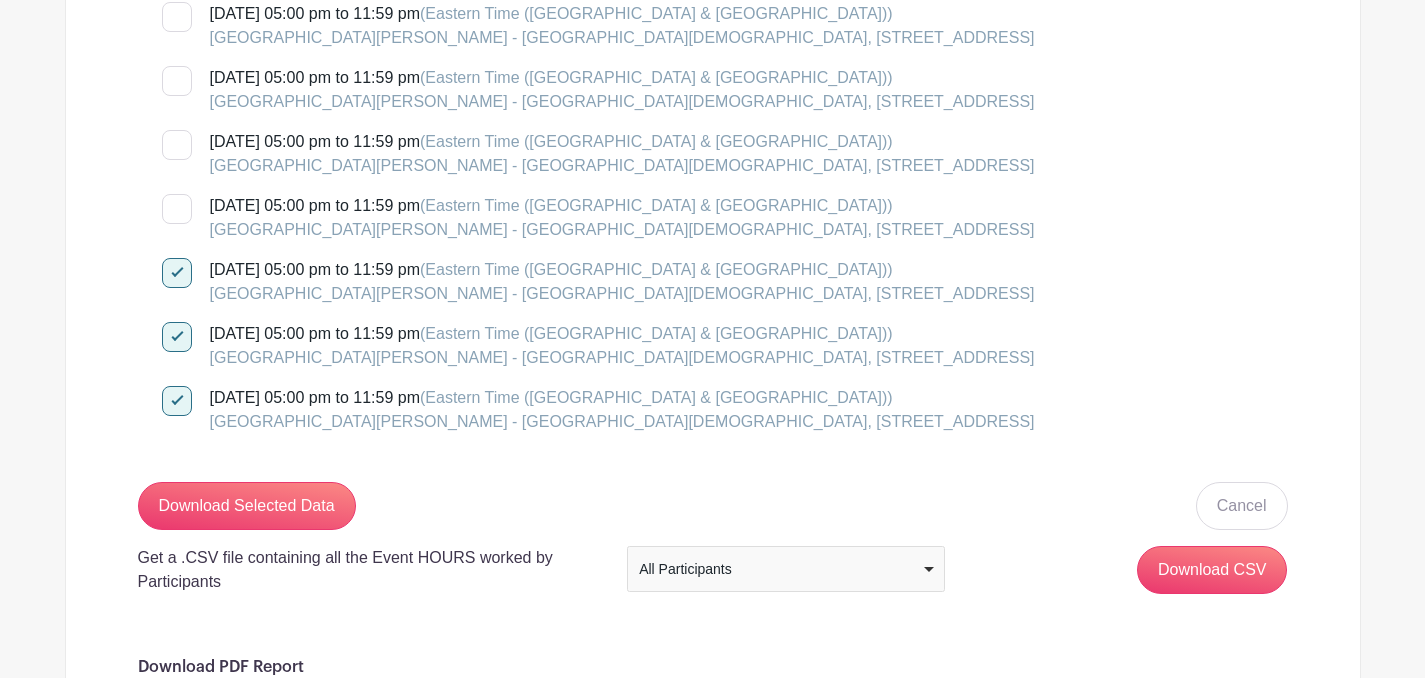 click at bounding box center (177, 209) 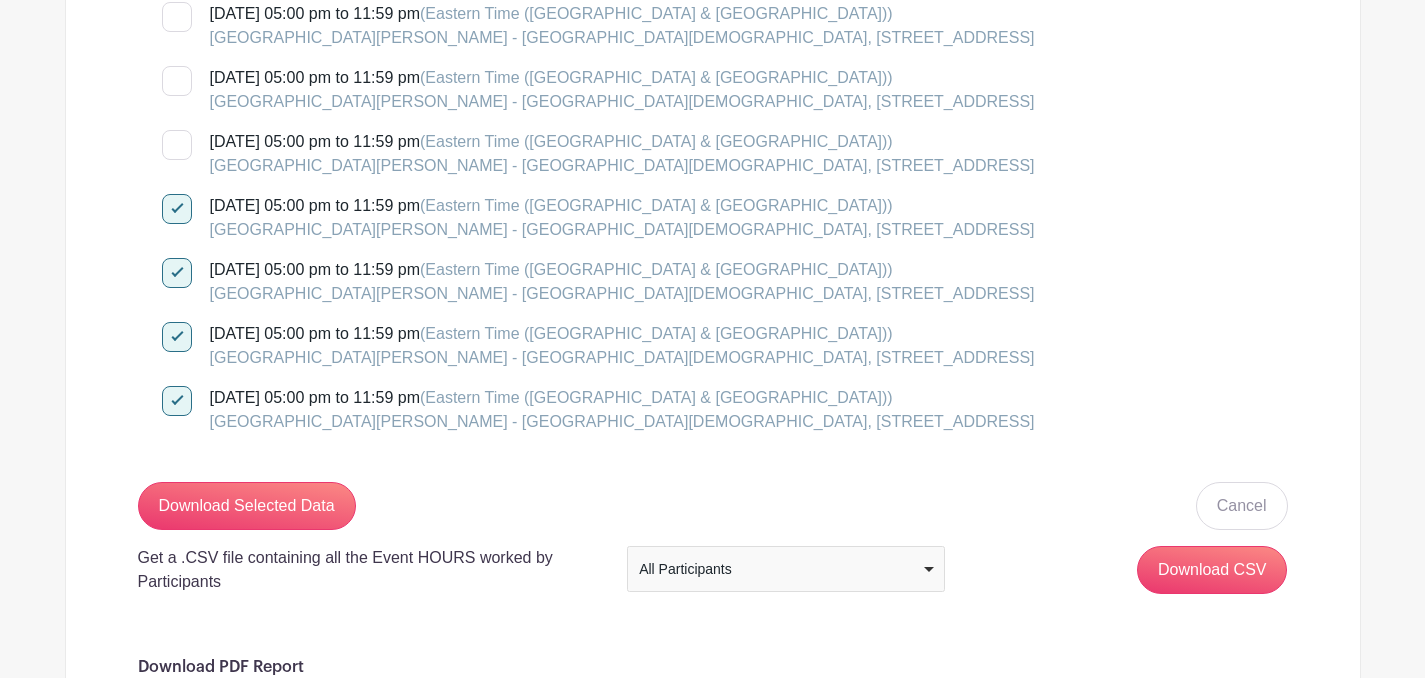scroll, scrollTop: 989, scrollLeft: 0, axis: vertical 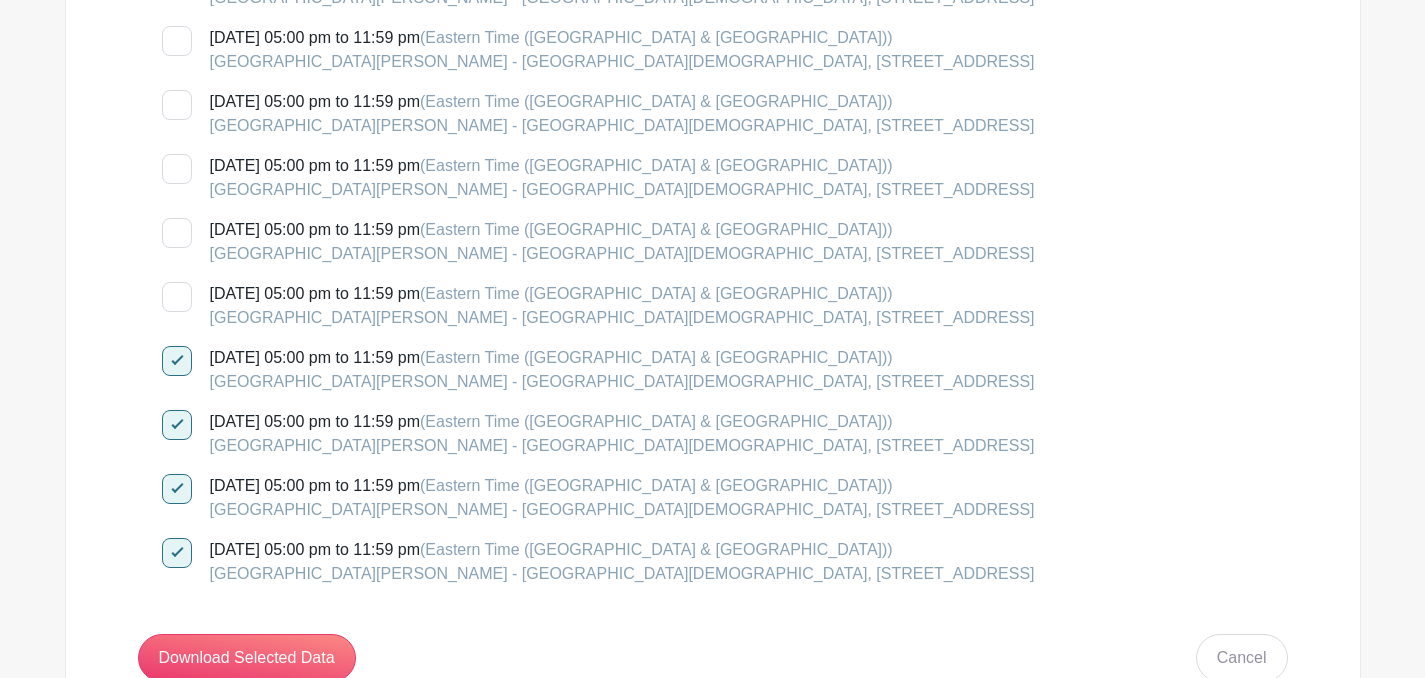 click at bounding box center [177, 297] 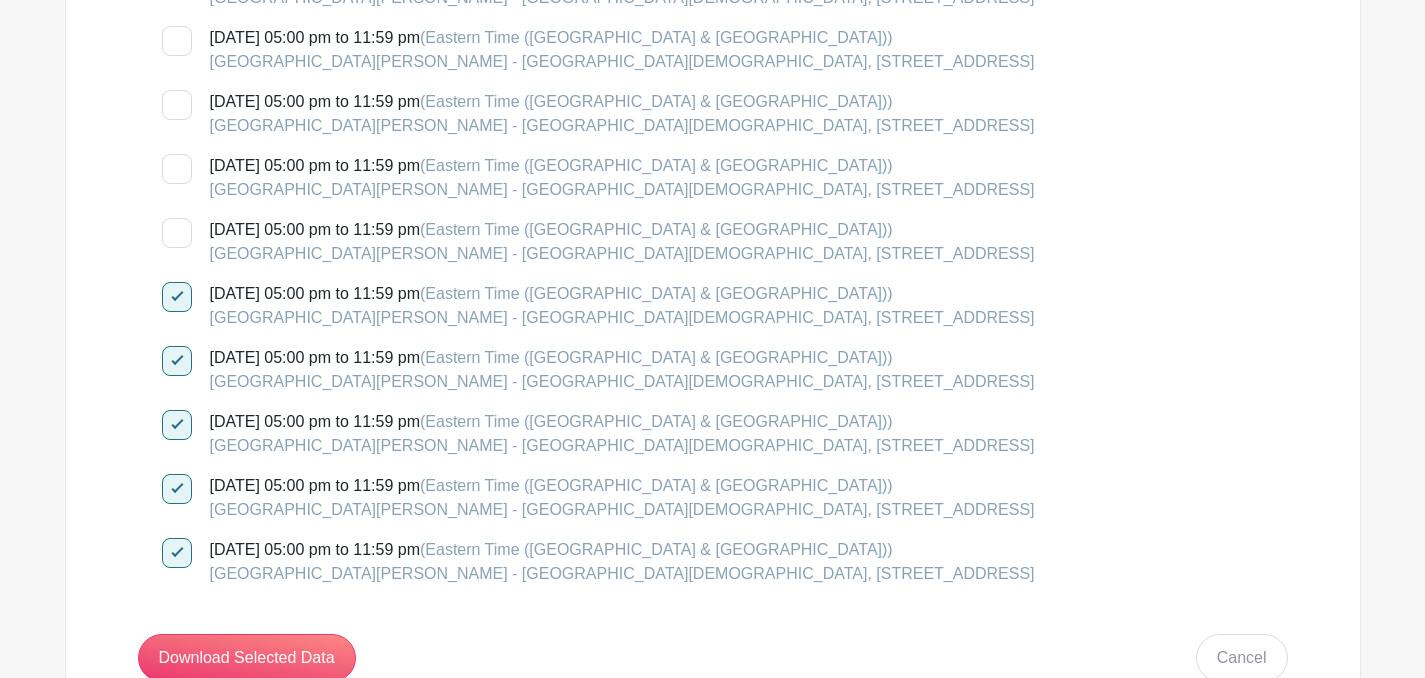 click at bounding box center [177, 233] 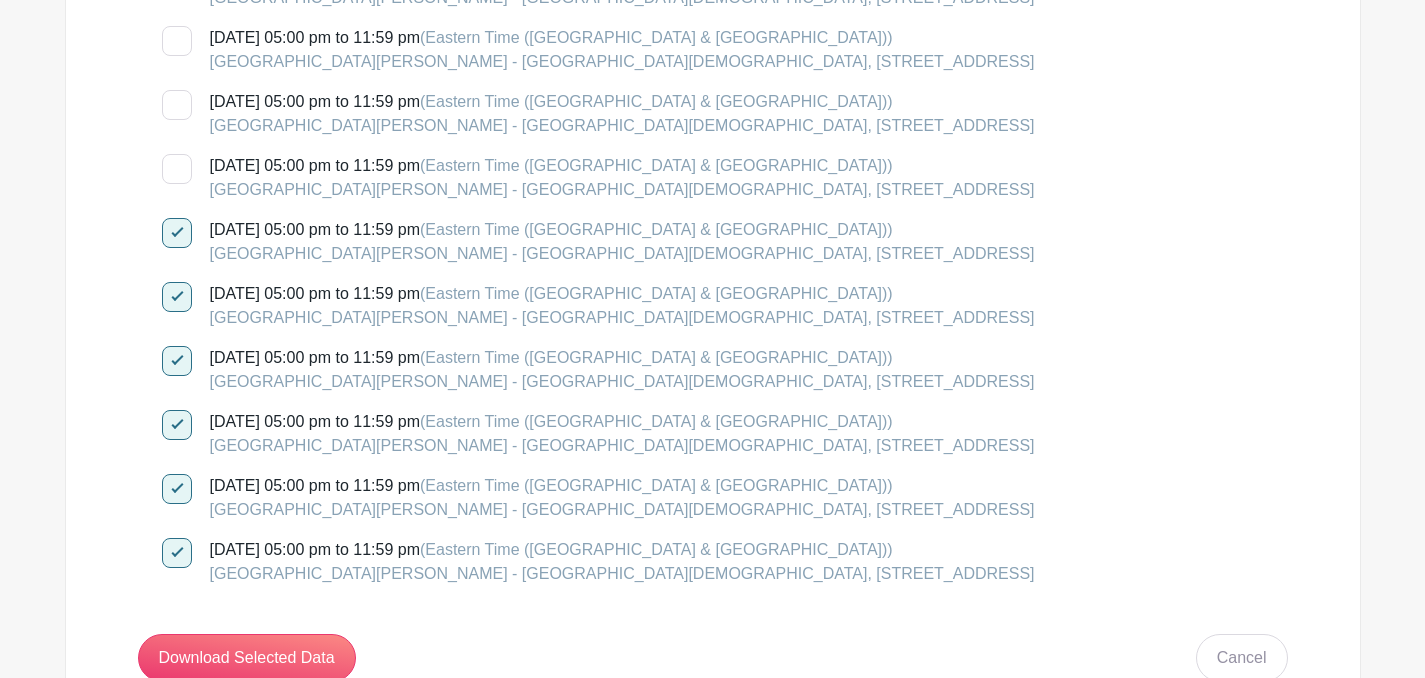 click at bounding box center [177, 169] 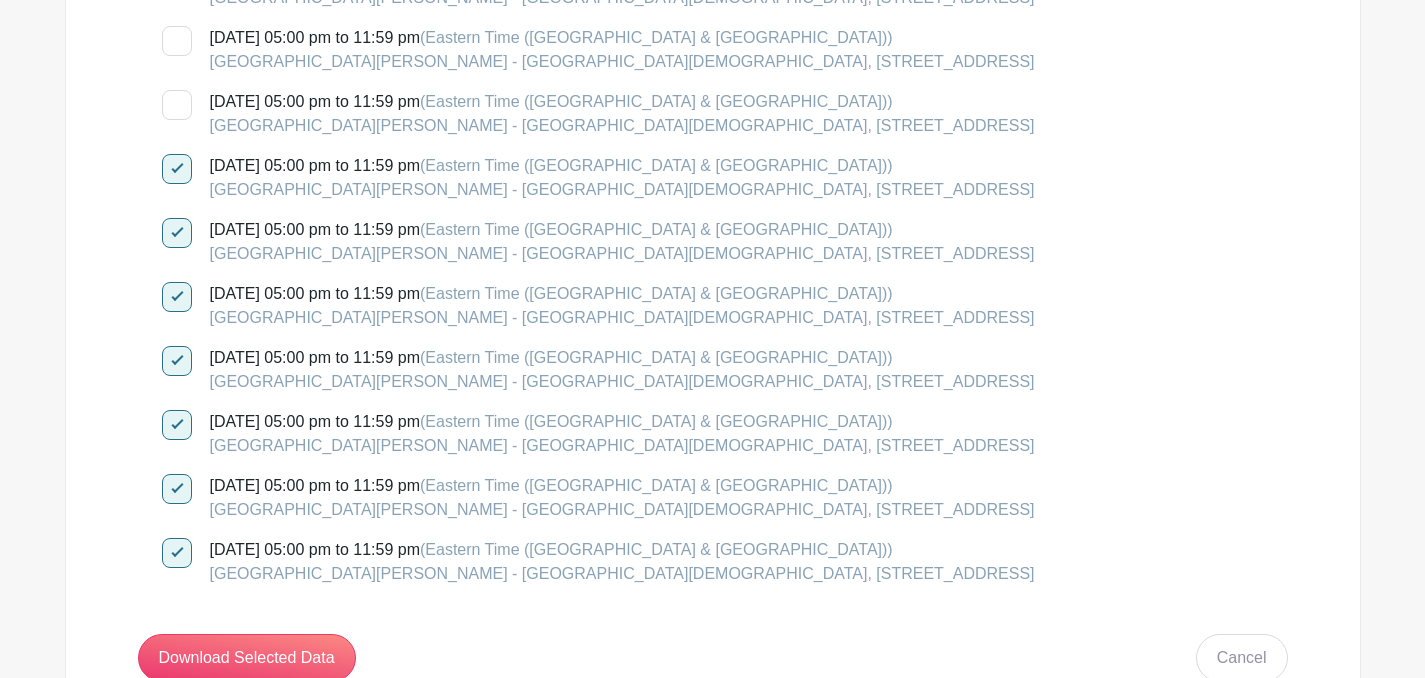 click at bounding box center [177, 105] 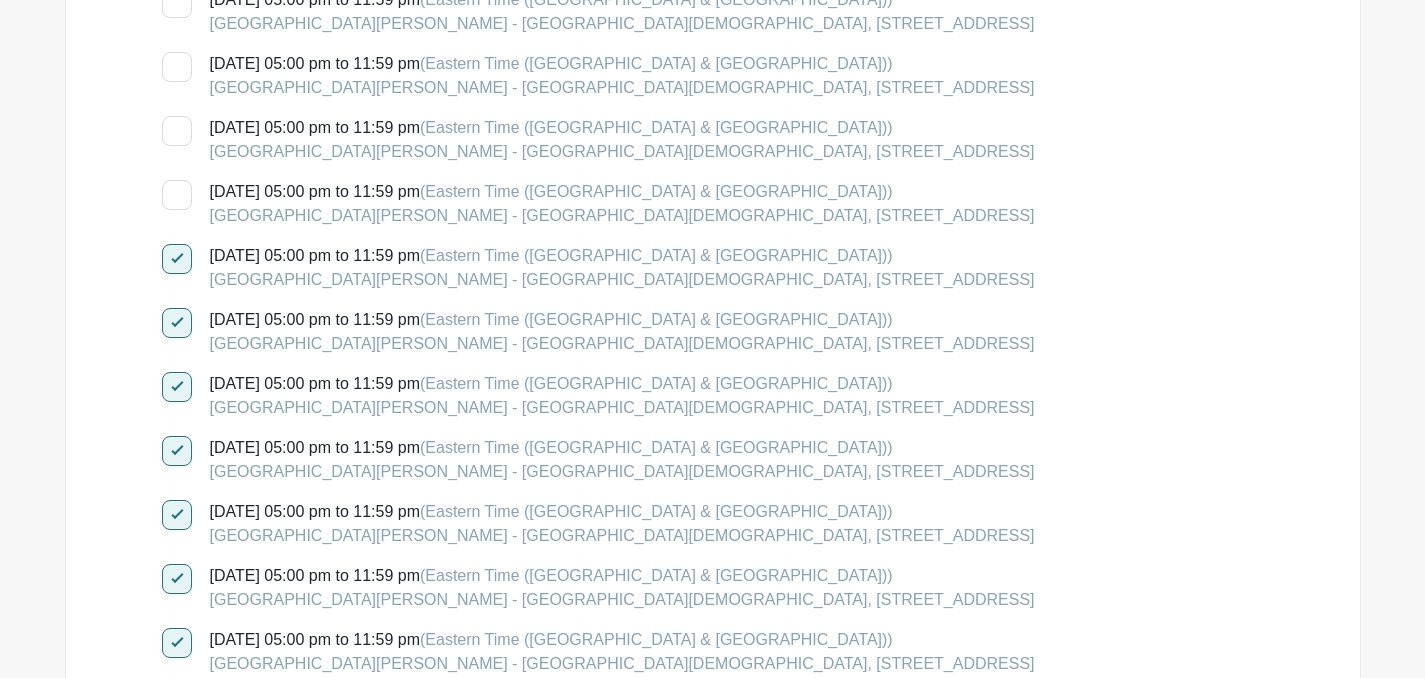 scroll, scrollTop: 757, scrollLeft: 0, axis: vertical 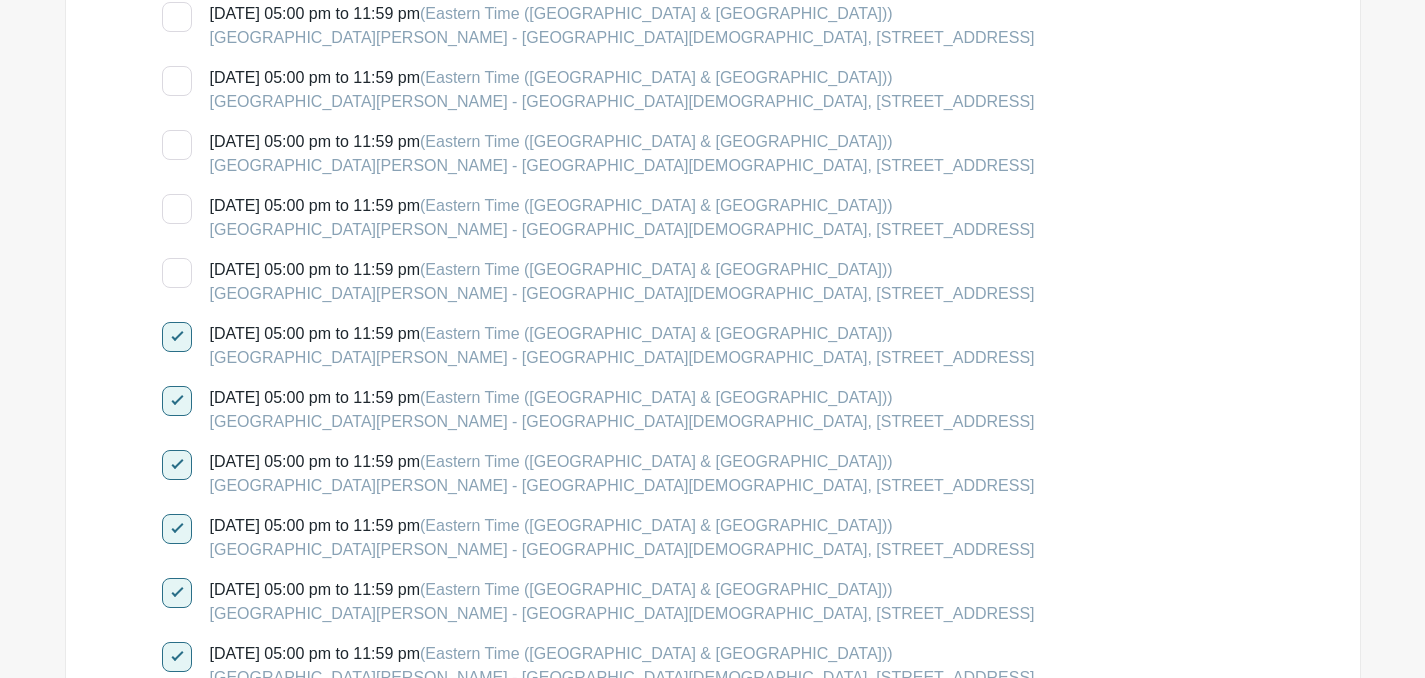 click on "[DATE] 05:00 pm to 11:59 pm  (Eastern Time ([GEOGRAPHIC_DATA] & [GEOGRAPHIC_DATA]))
[GEOGRAPHIC_DATA][PERSON_NAME] - [GEOGRAPHIC_DATA][DEMOGRAPHIC_DATA], [STREET_ADDRESS]" at bounding box center [168, 264] 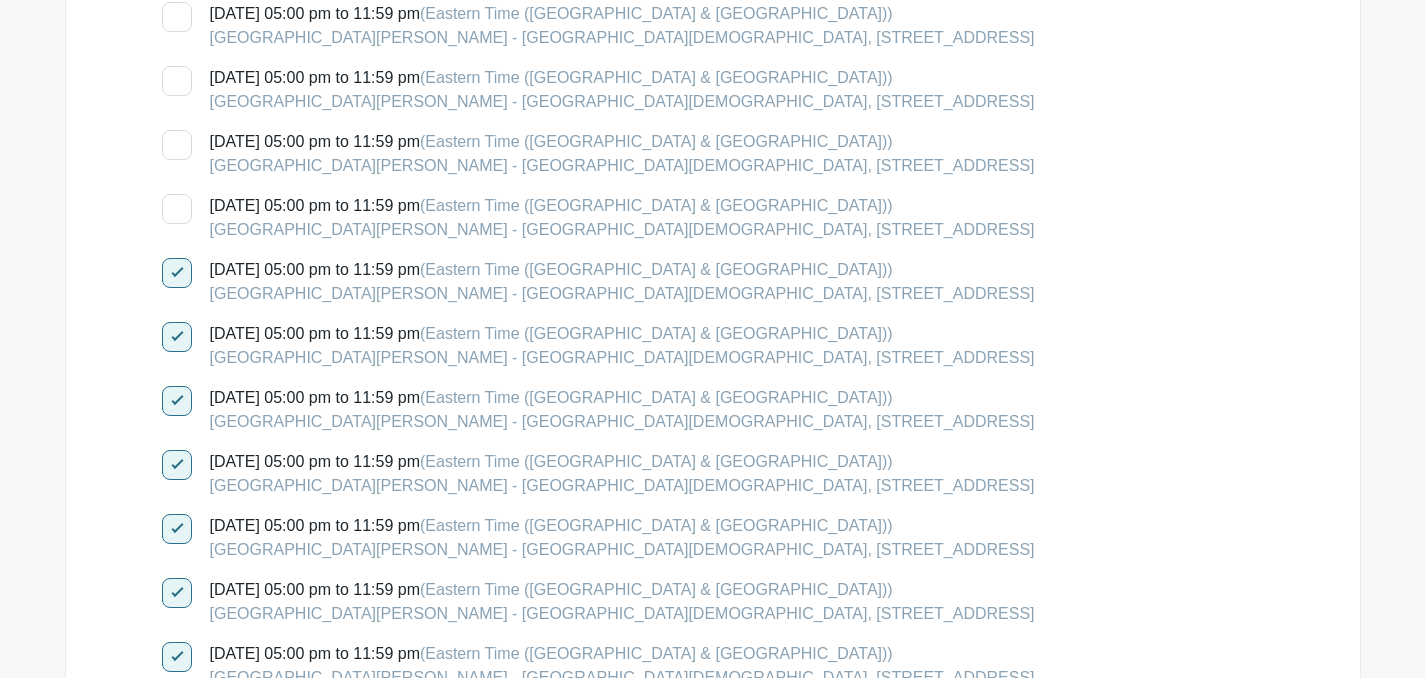 click at bounding box center (177, 209) 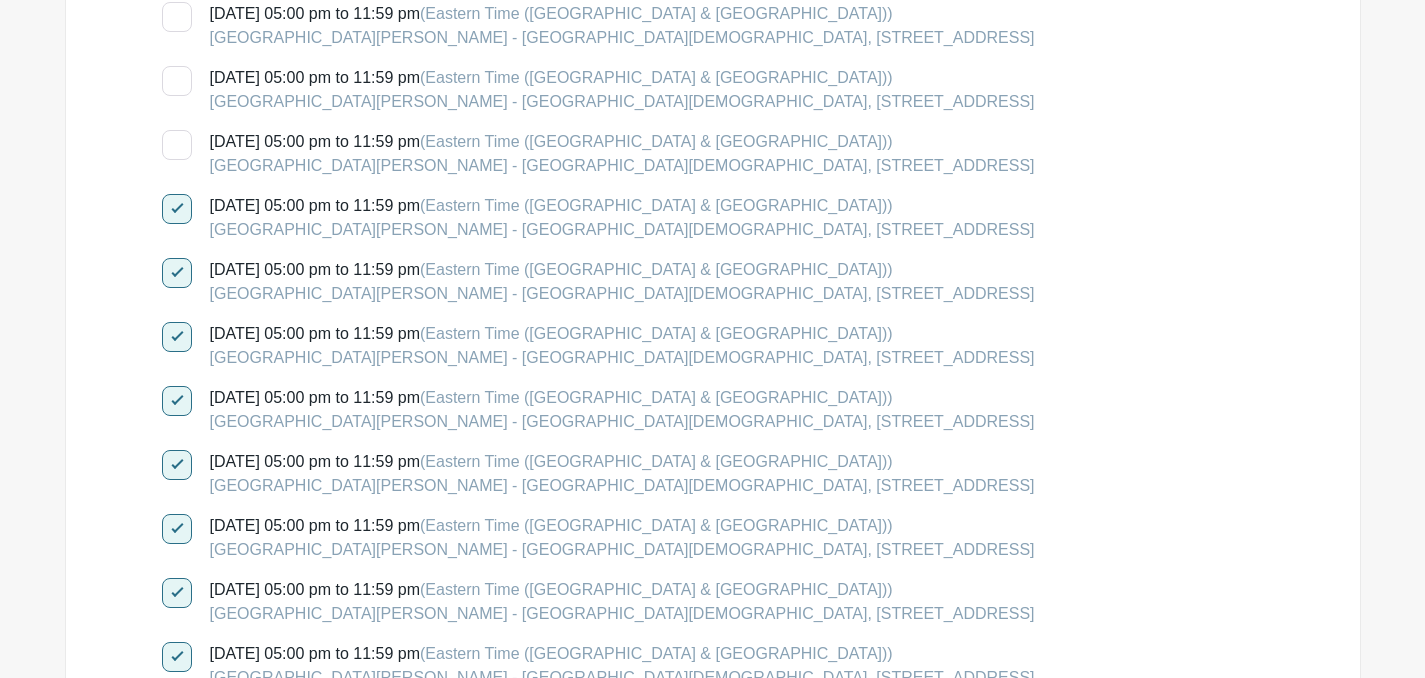 click at bounding box center (177, 145) 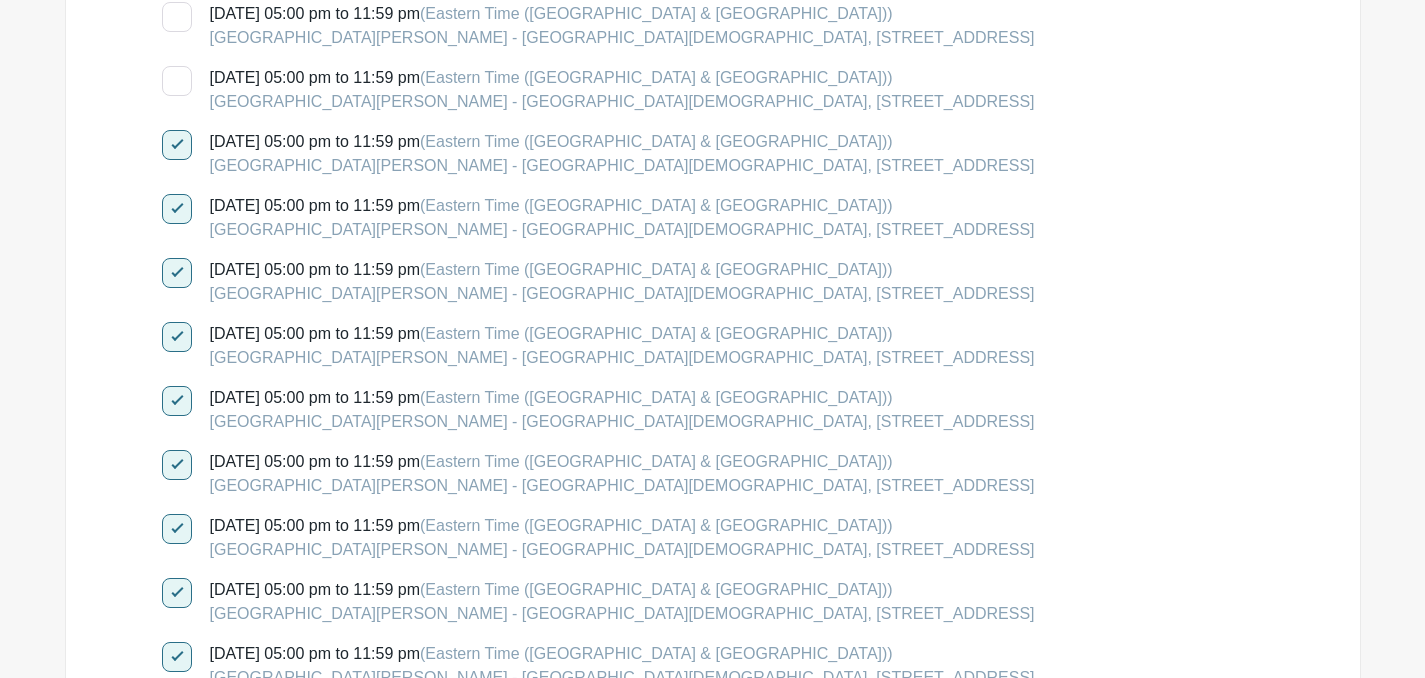 scroll, scrollTop: 592, scrollLeft: 0, axis: vertical 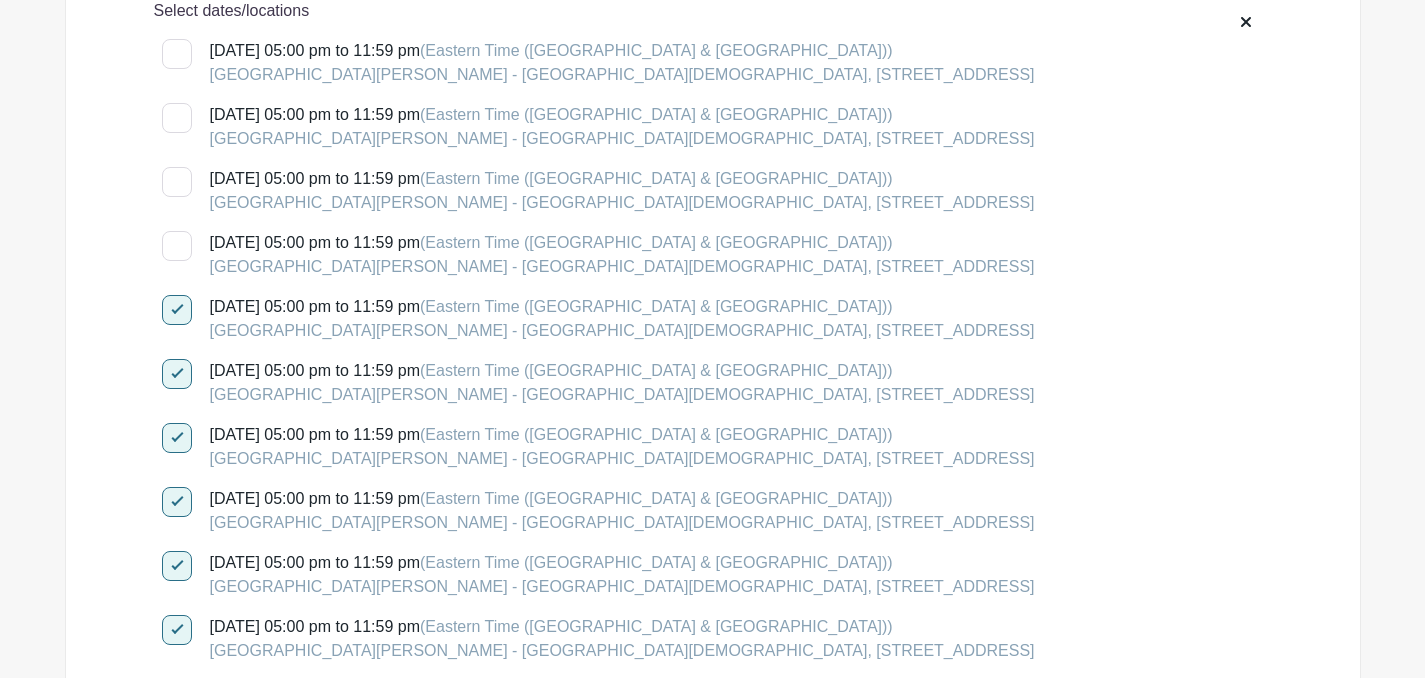 click at bounding box center [177, 246] 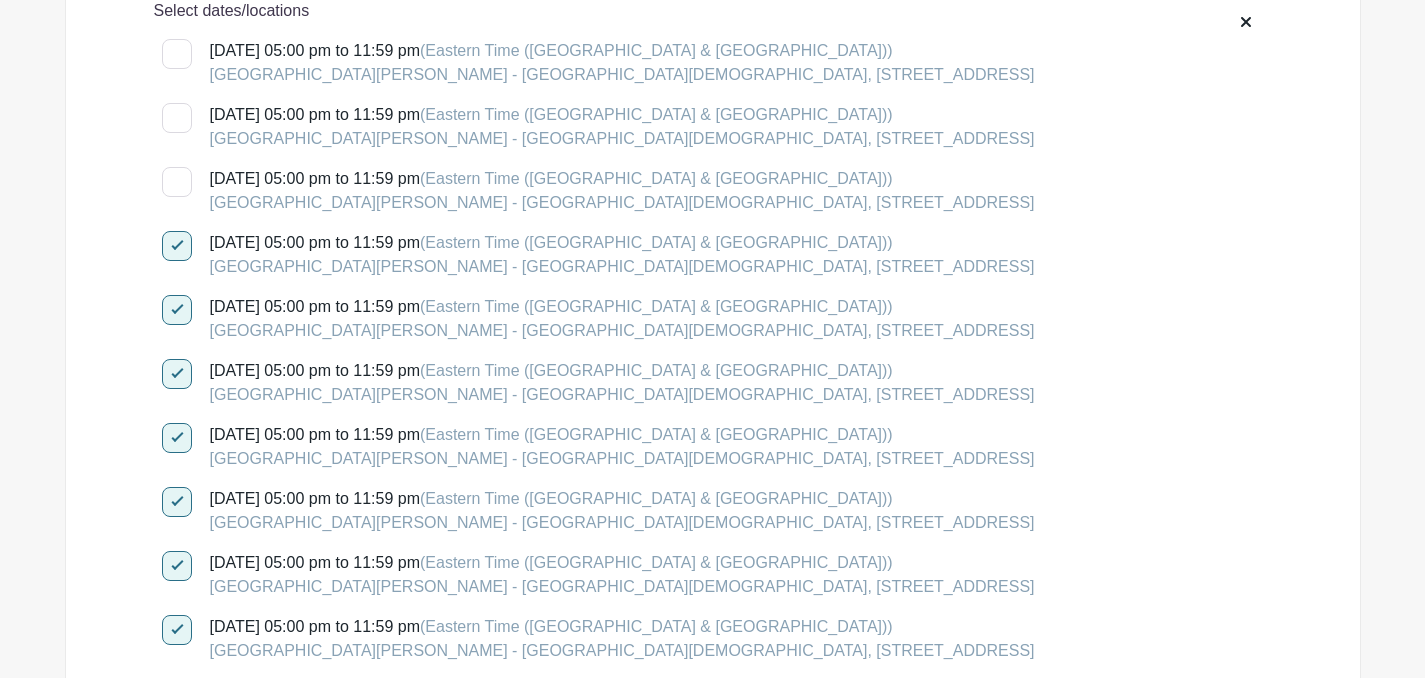 click at bounding box center (177, 182) 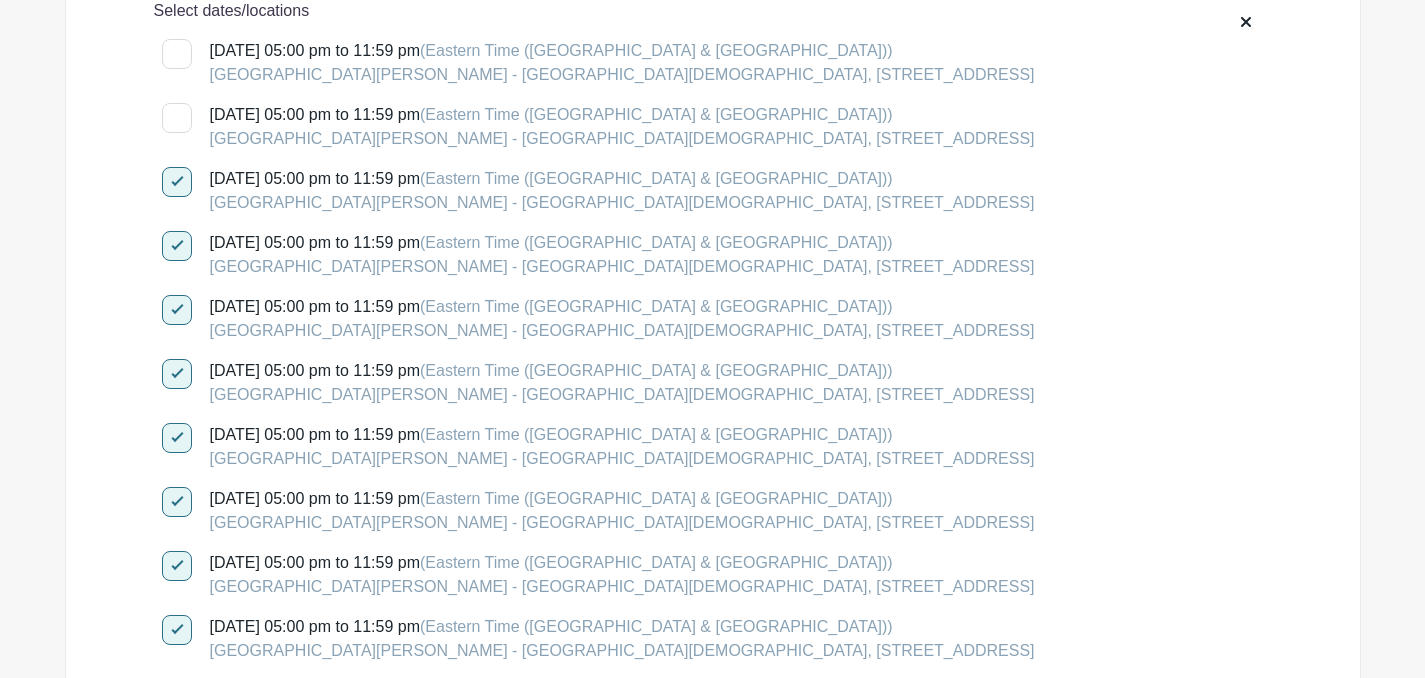 click at bounding box center (177, 118) 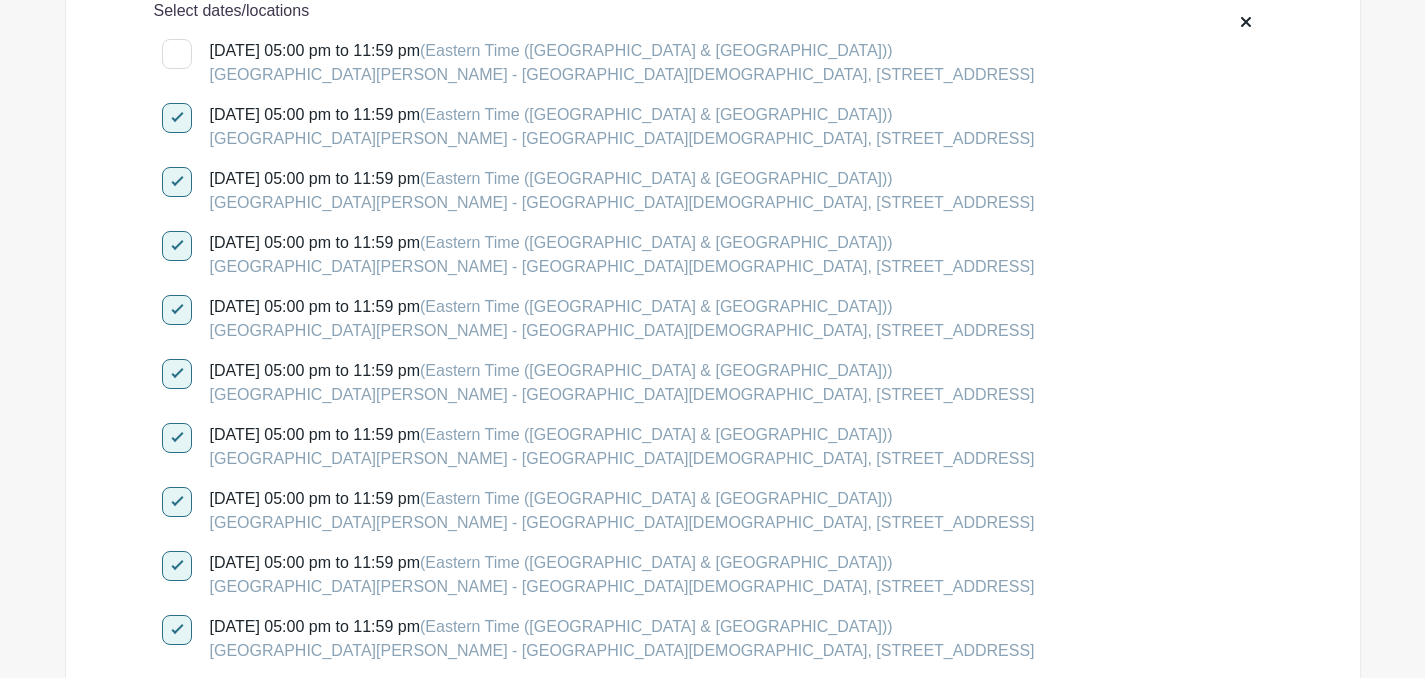 click at bounding box center [177, 54] 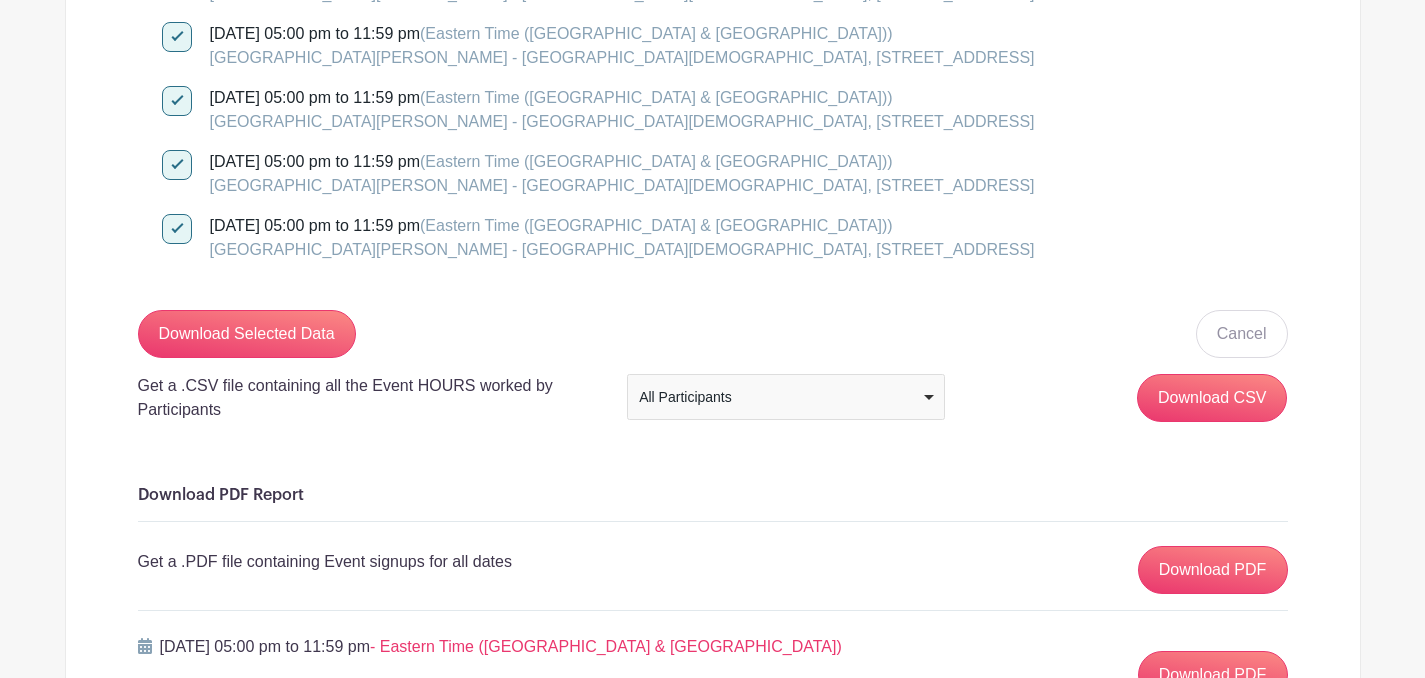 scroll, scrollTop: 1336, scrollLeft: 0, axis: vertical 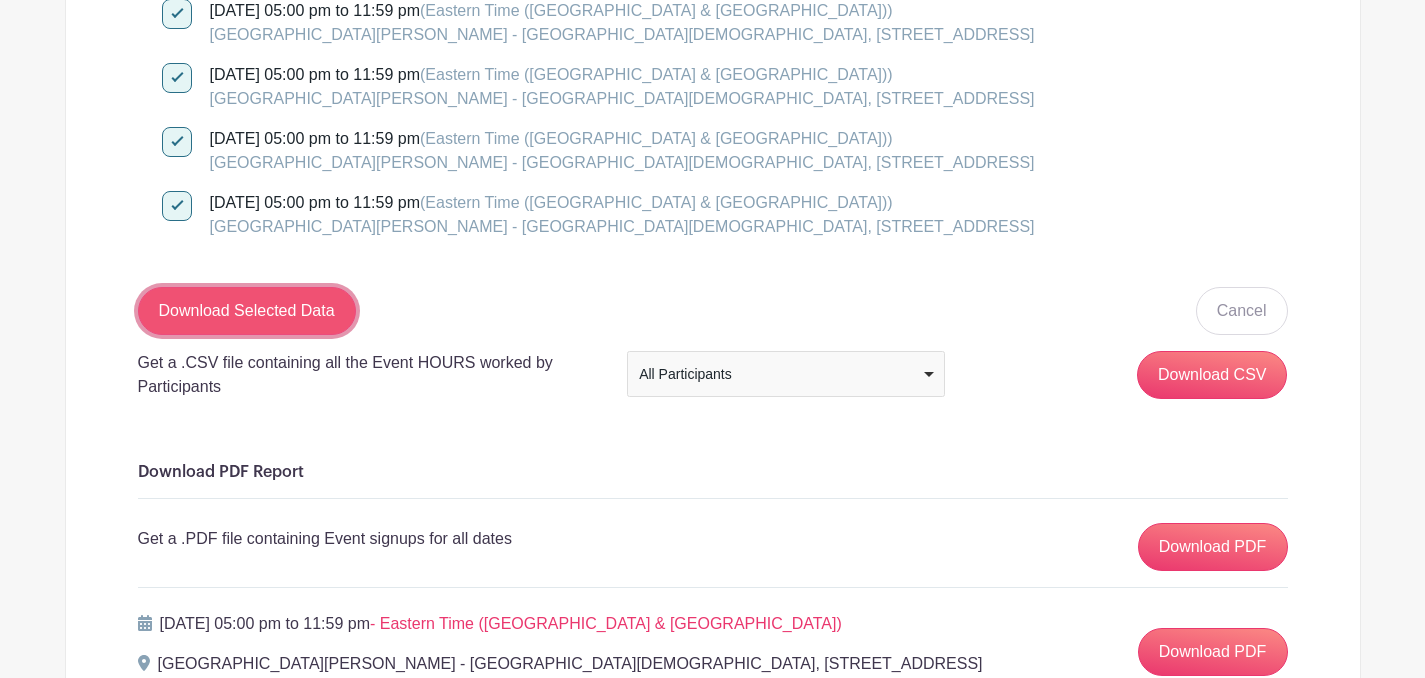 click on "Download Selected Data" at bounding box center [247, 311] 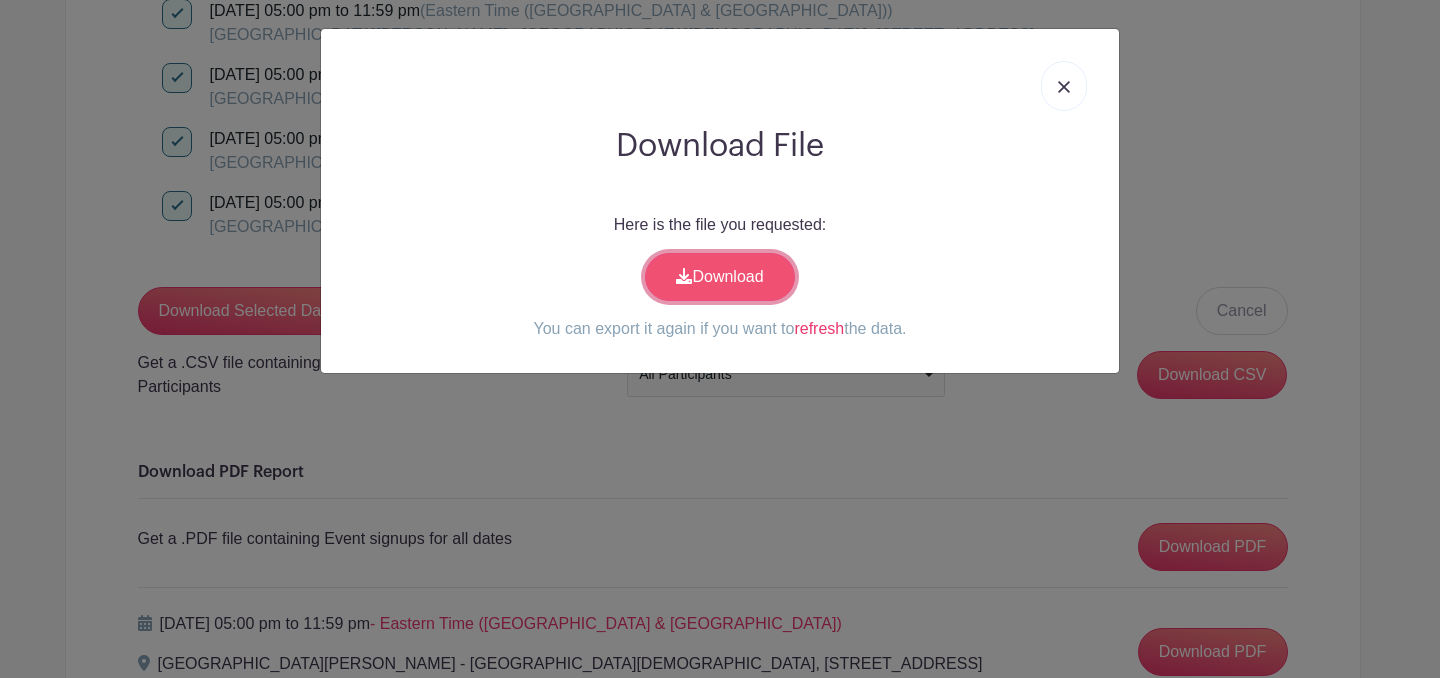 click on "Download" at bounding box center [720, 277] 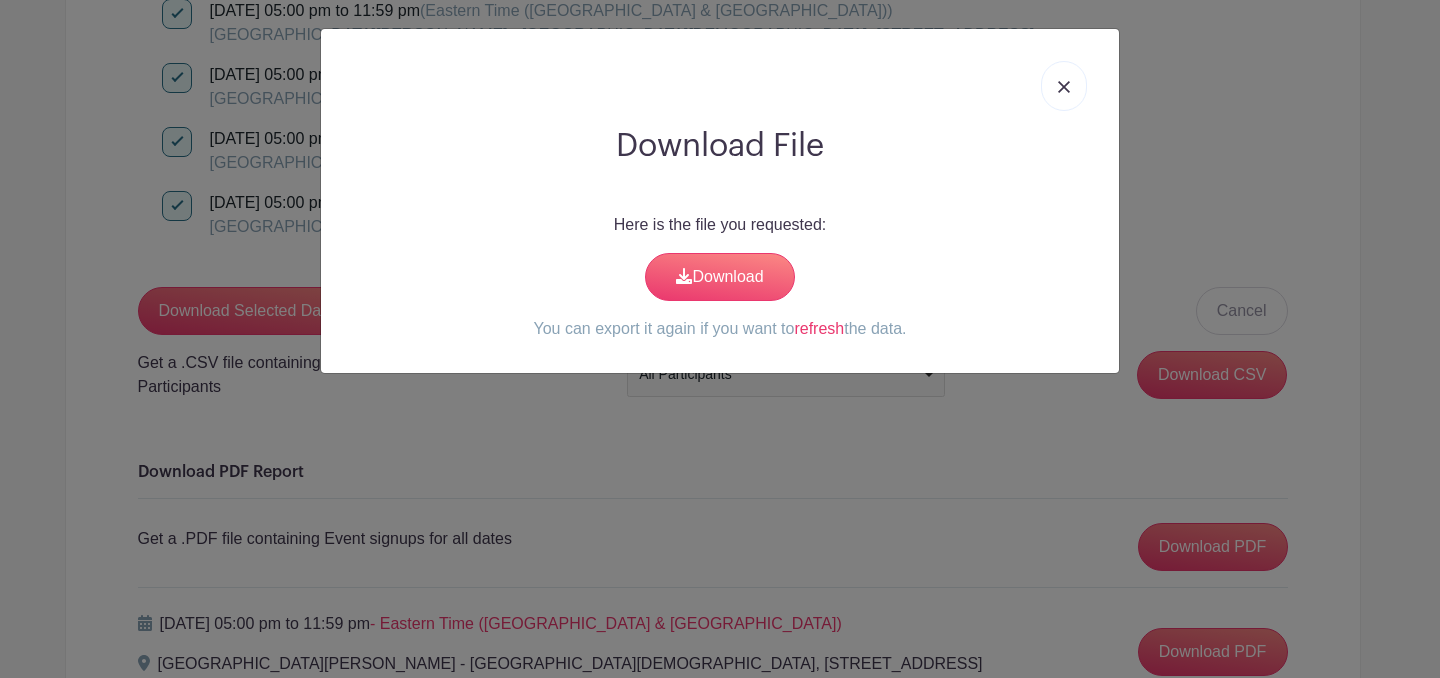 click at bounding box center [1064, 87] 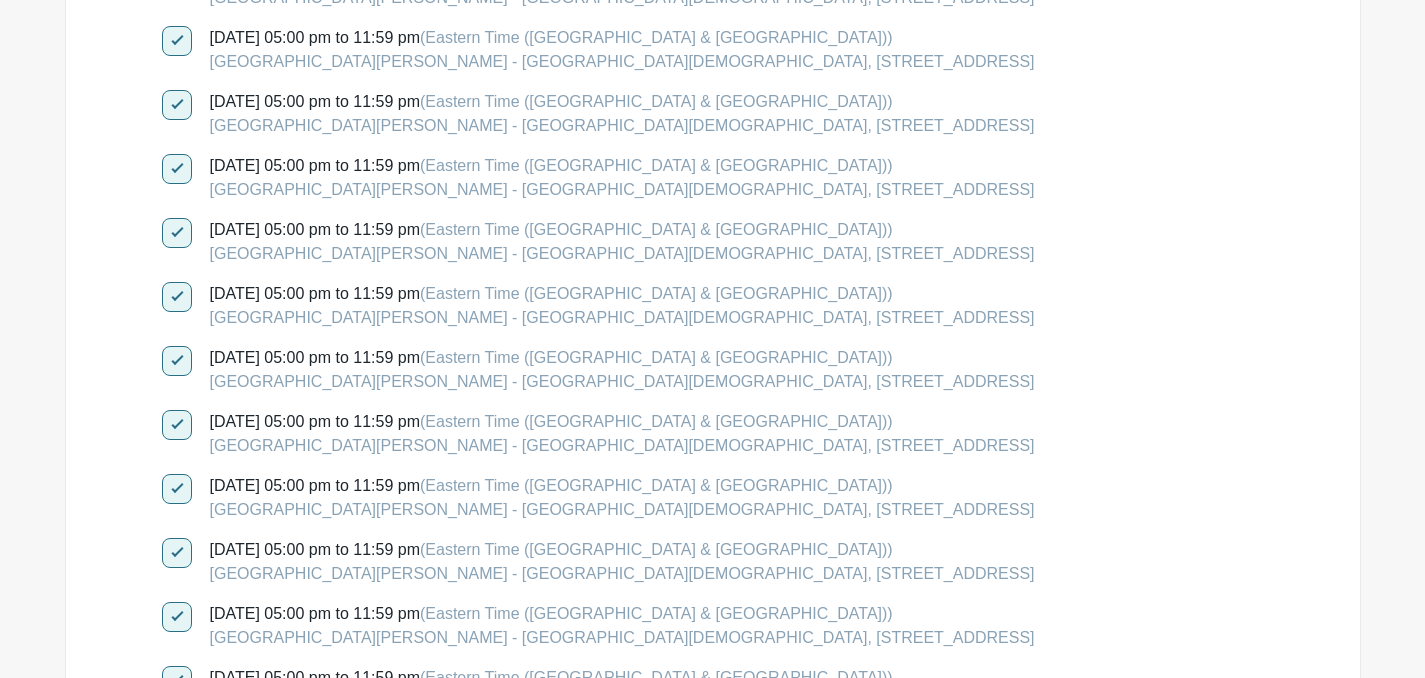 scroll, scrollTop: 0, scrollLeft: 0, axis: both 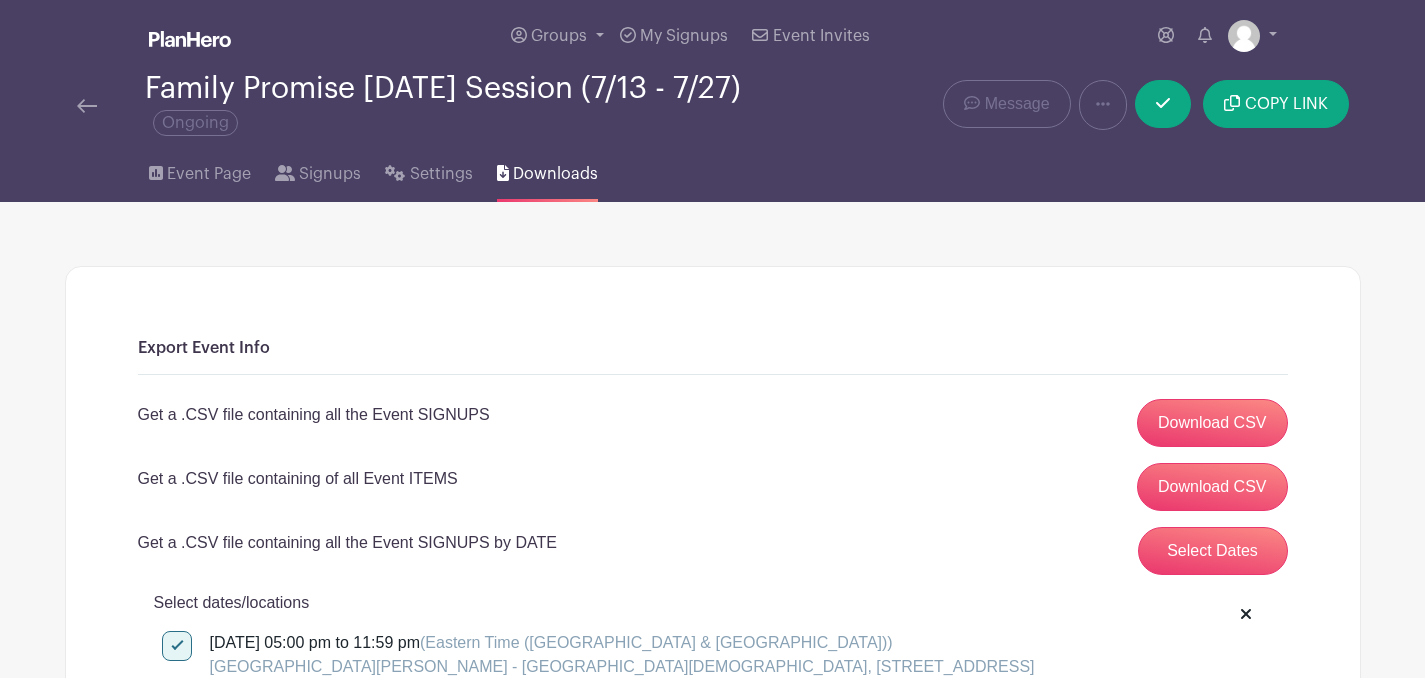 click at bounding box center (87, 106) 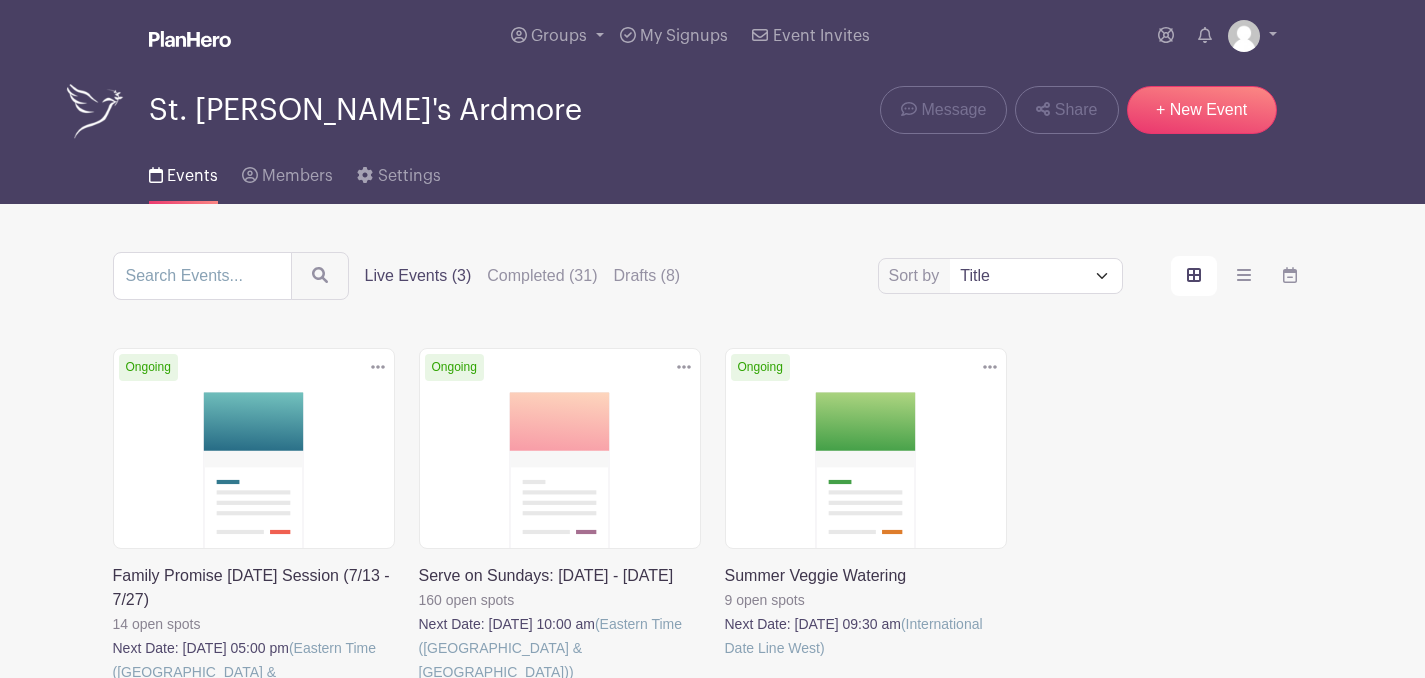 click at bounding box center [113, 708] 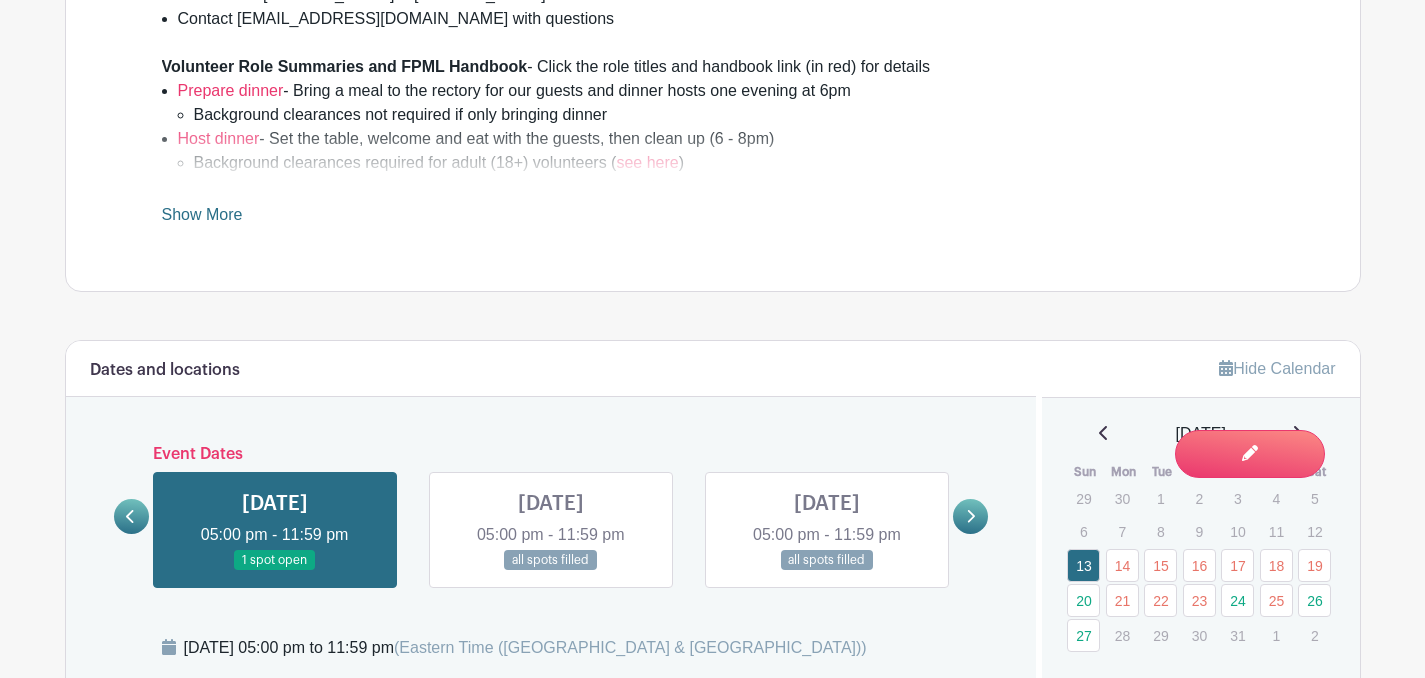 scroll, scrollTop: 693, scrollLeft: 0, axis: vertical 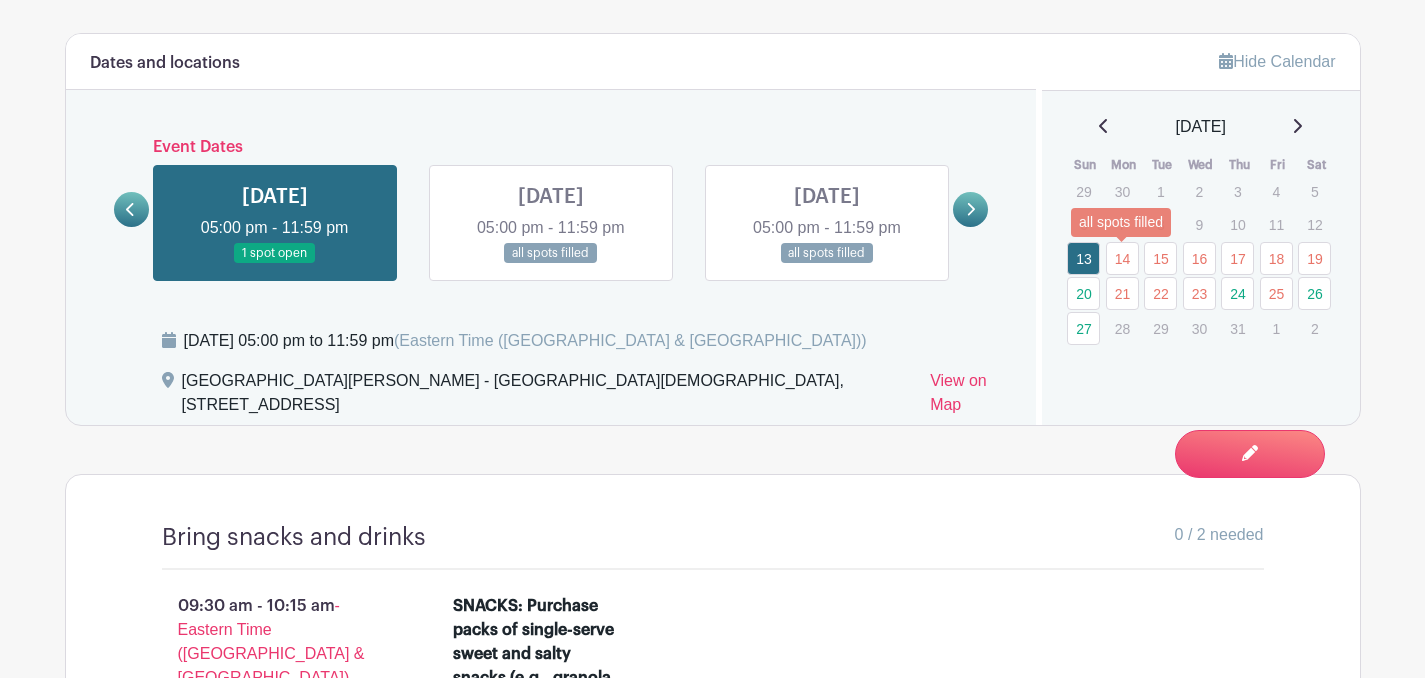 click on "14" at bounding box center (1122, 258) 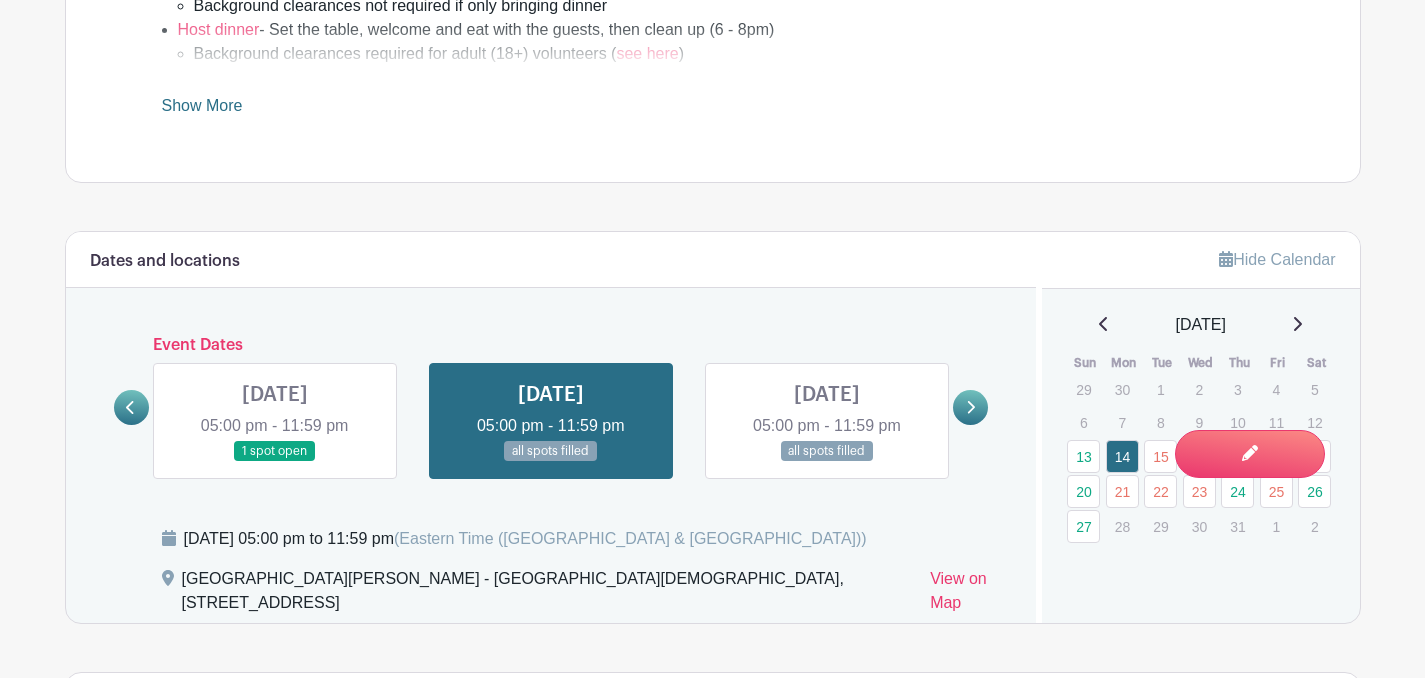 scroll, scrollTop: 1000, scrollLeft: 0, axis: vertical 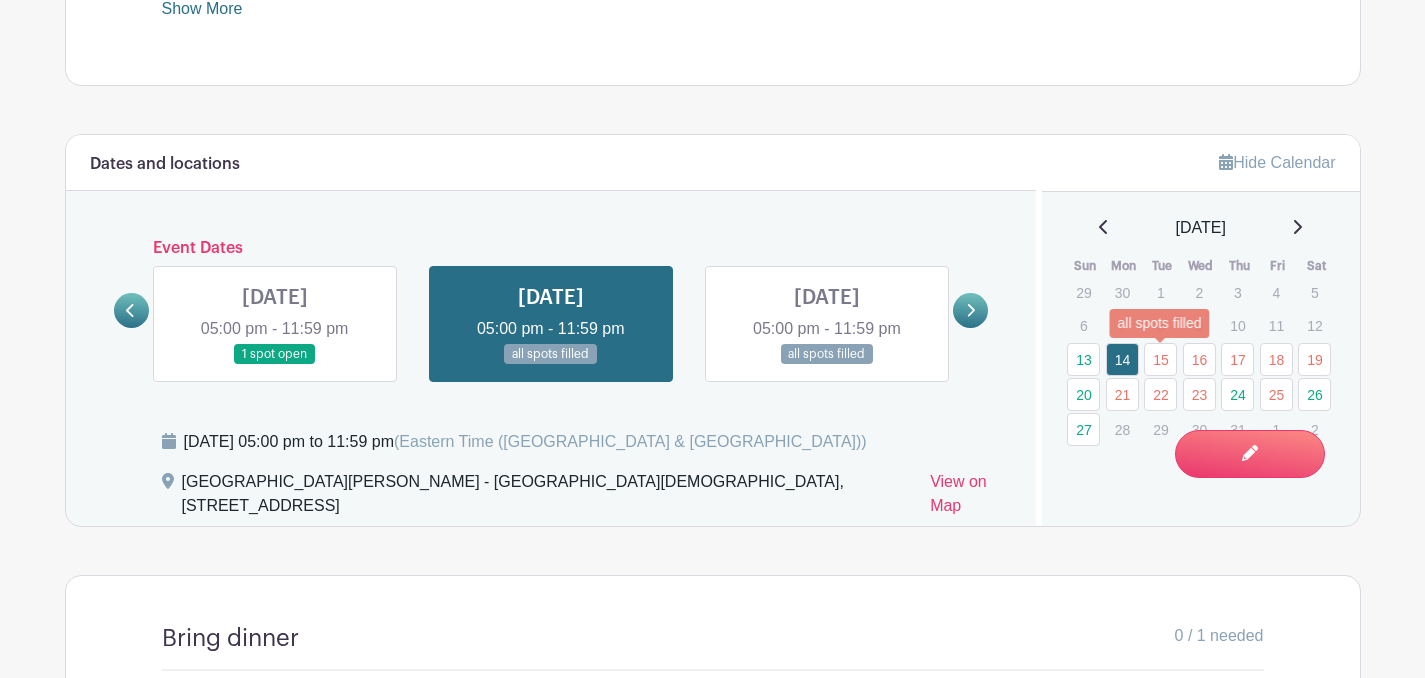 click on "15" at bounding box center [1160, 359] 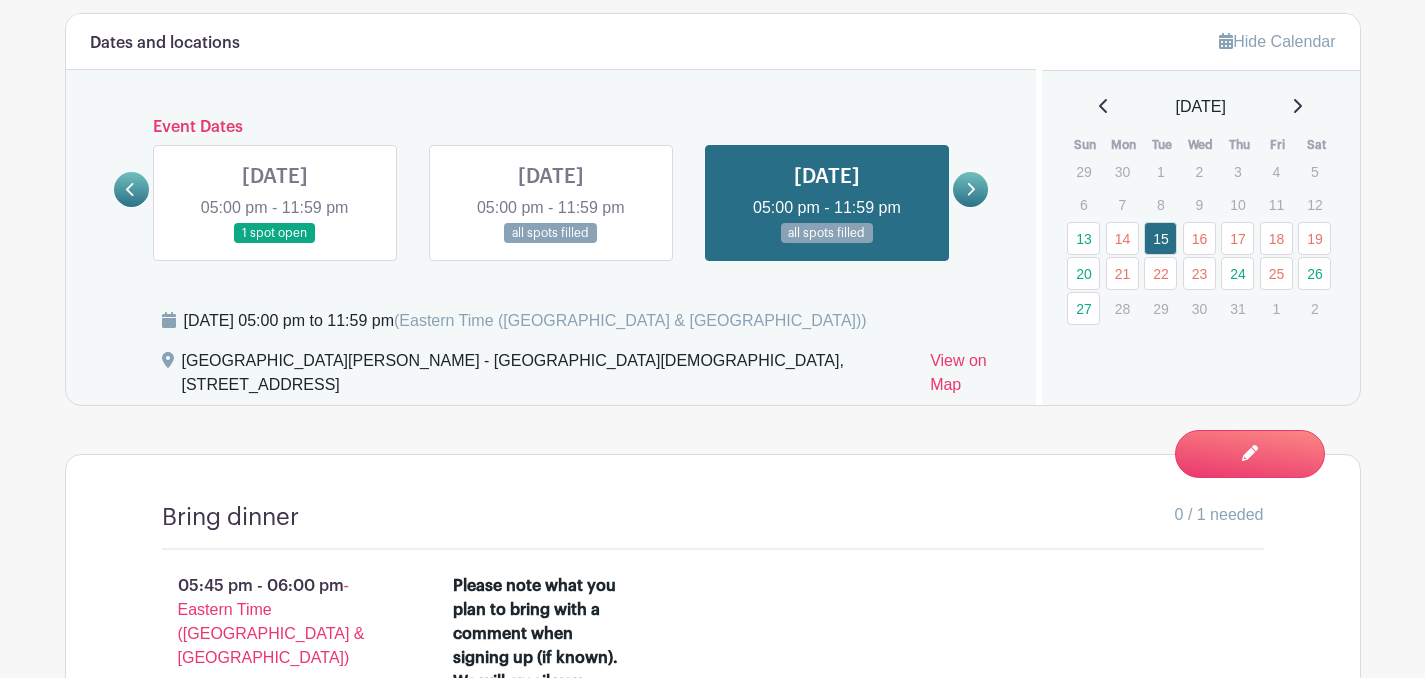 scroll, scrollTop: 1220, scrollLeft: 0, axis: vertical 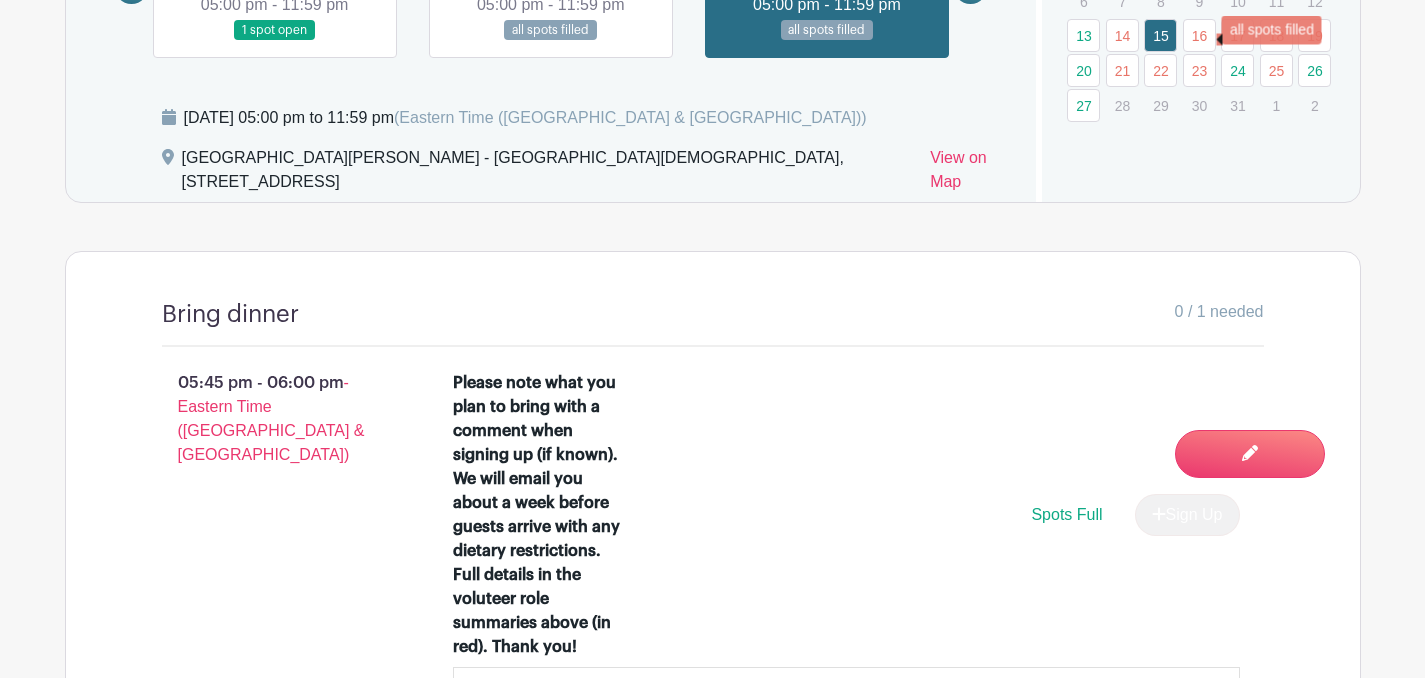 click on "16" at bounding box center [1199, 35] 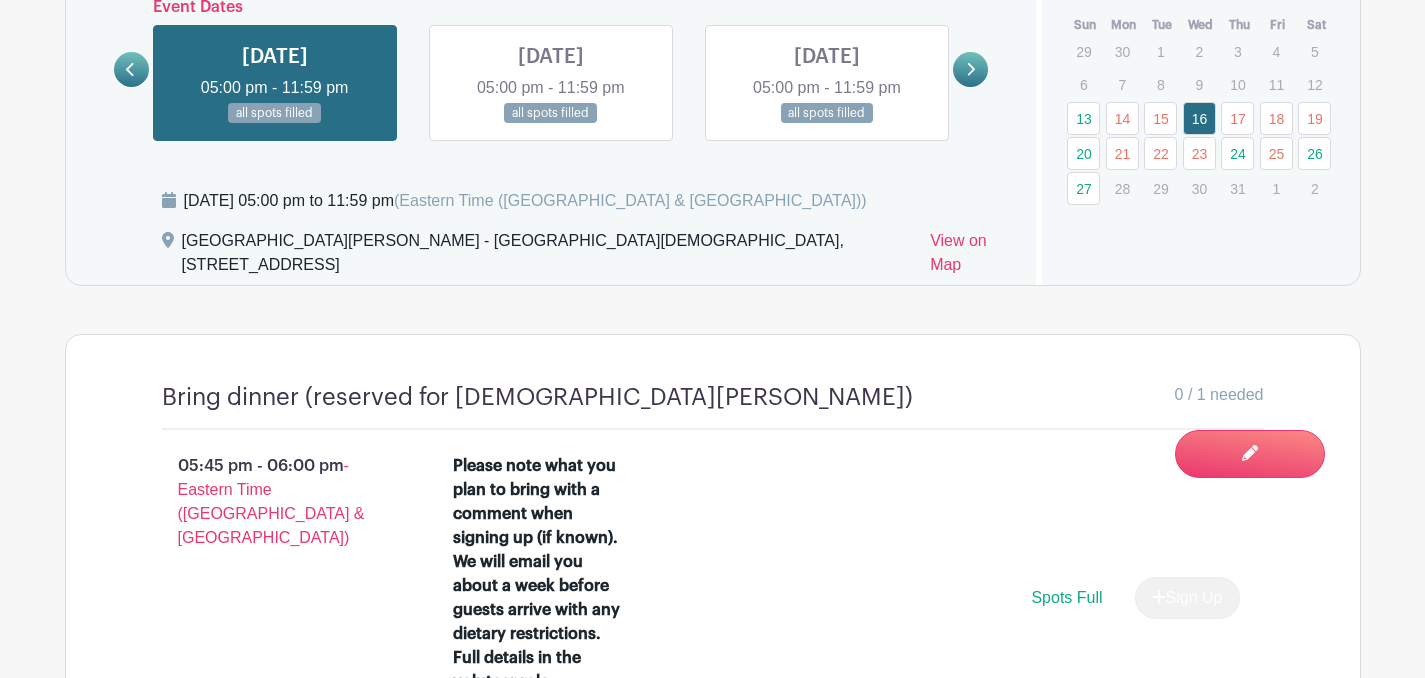 scroll, scrollTop: 1099, scrollLeft: 0, axis: vertical 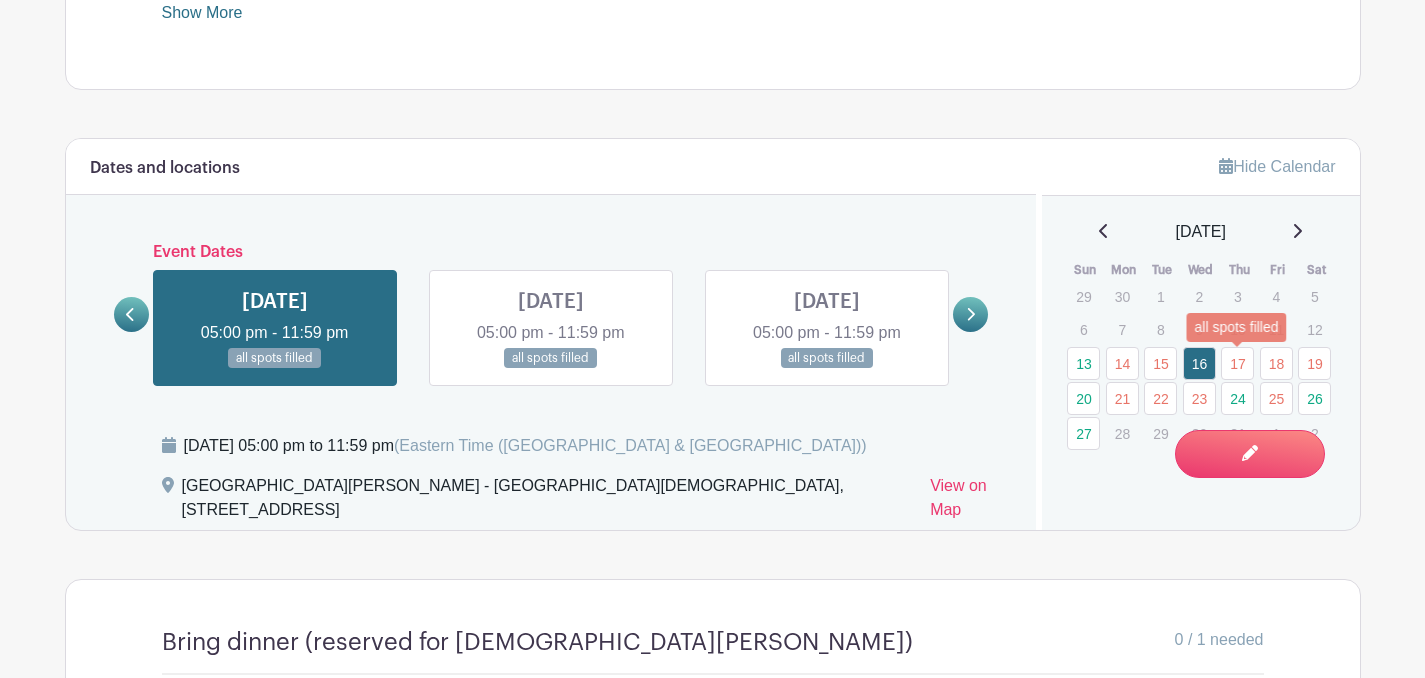 click on "17" at bounding box center [1237, 363] 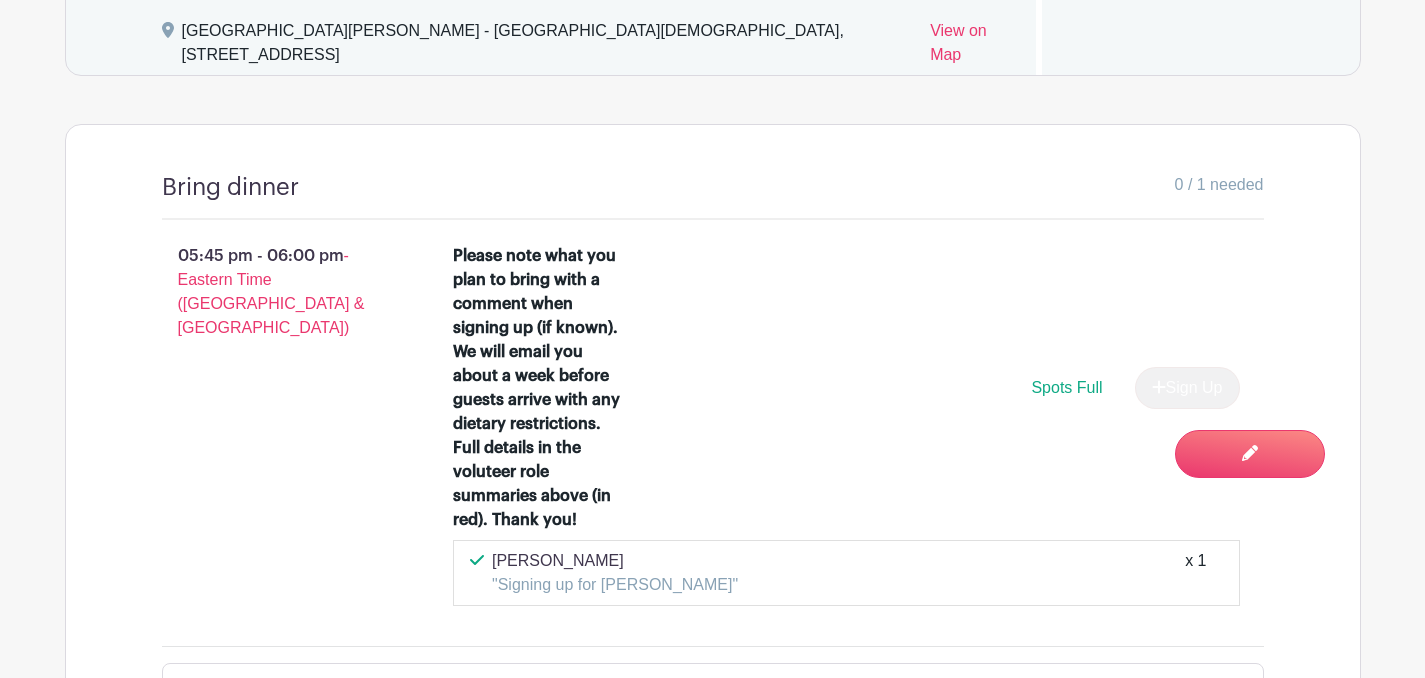 scroll, scrollTop: 1624, scrollLeft: 0, axis: vertical 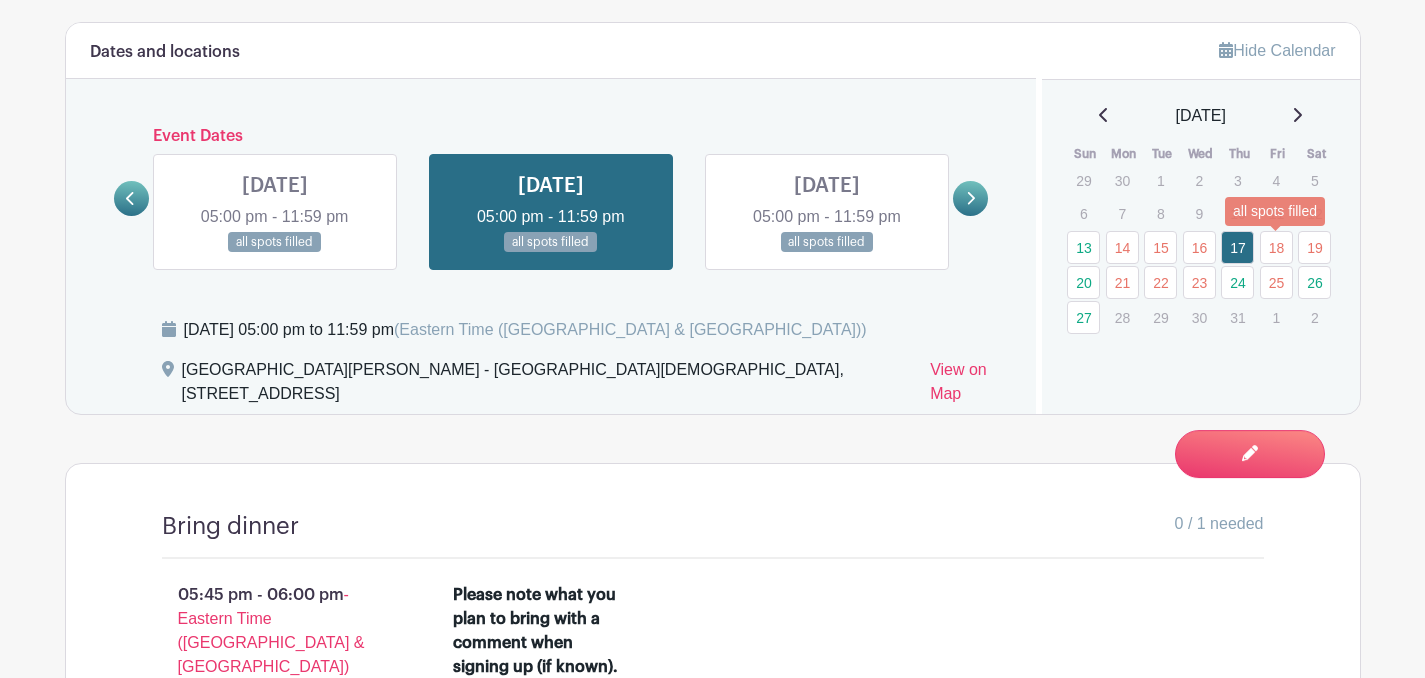 click on "18" at bounding box center (1276, 247) 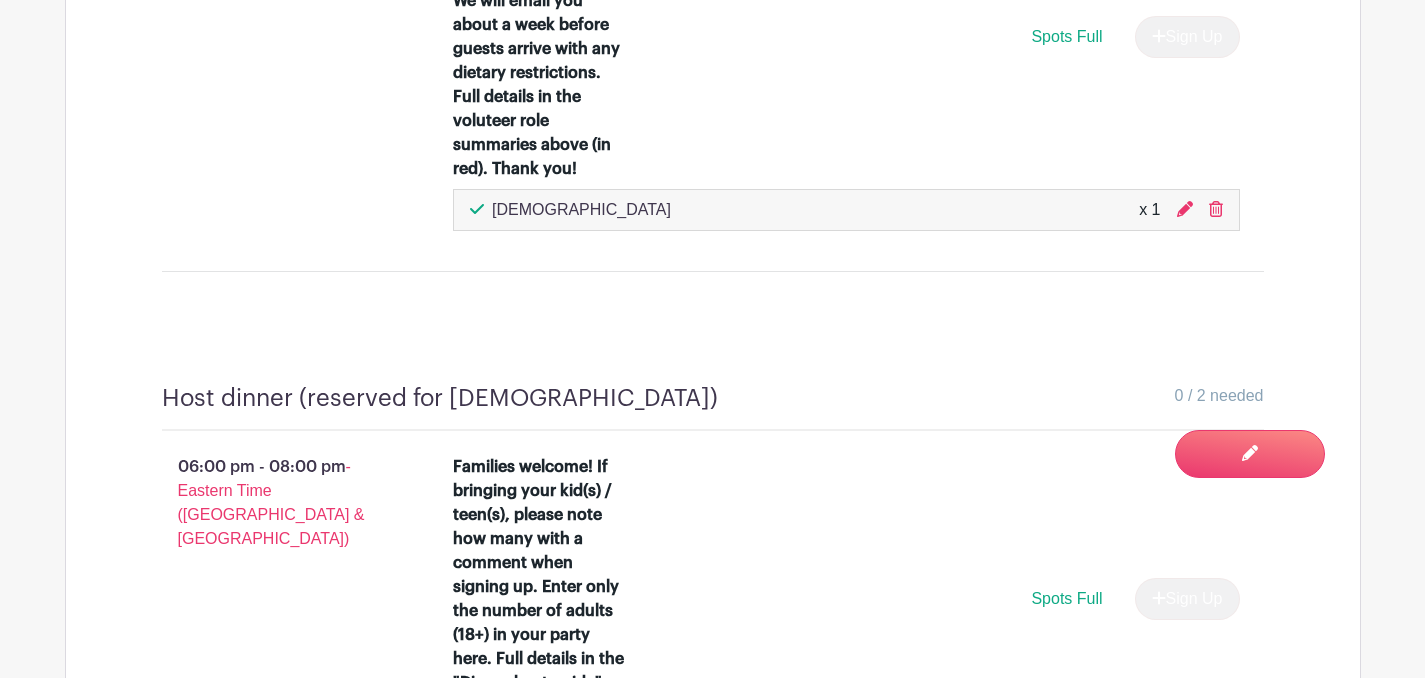 scroll, scrollTop: 1109, scrollLeft: 0, axis: vertical 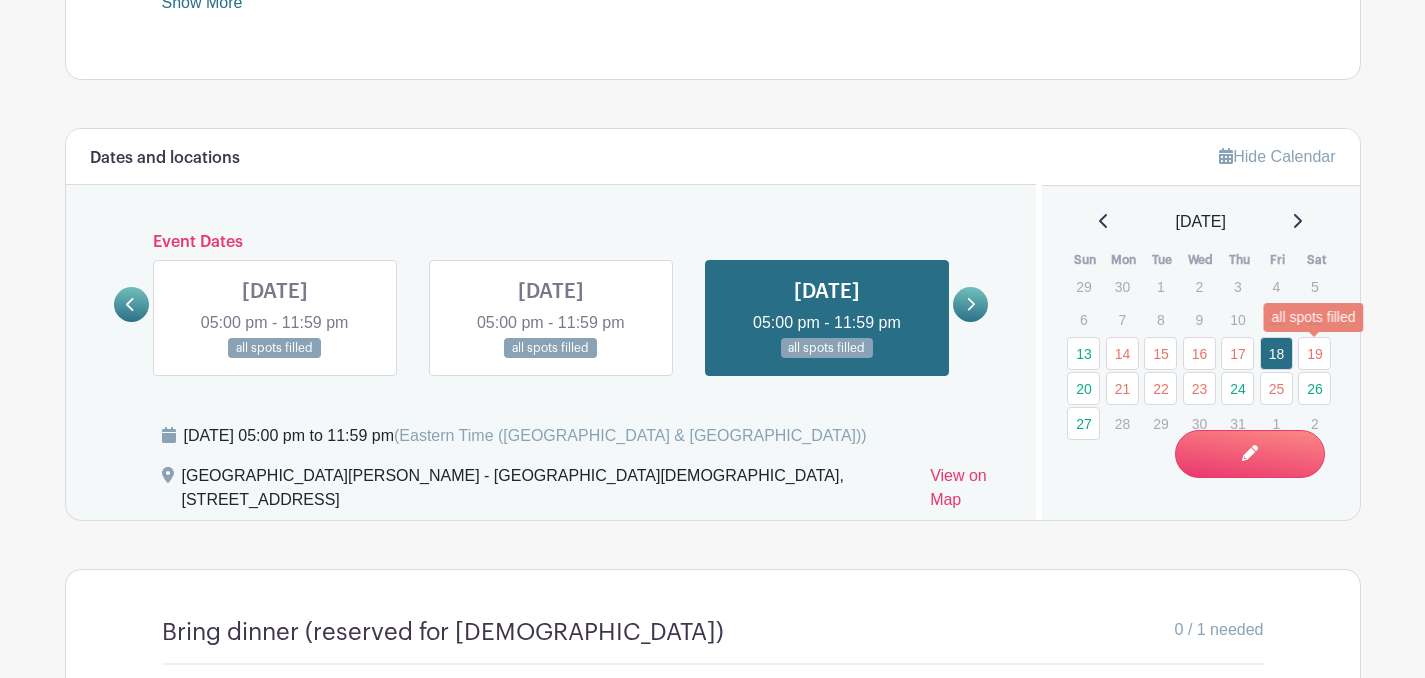 click on "19" at bounding box center (1314, 353) 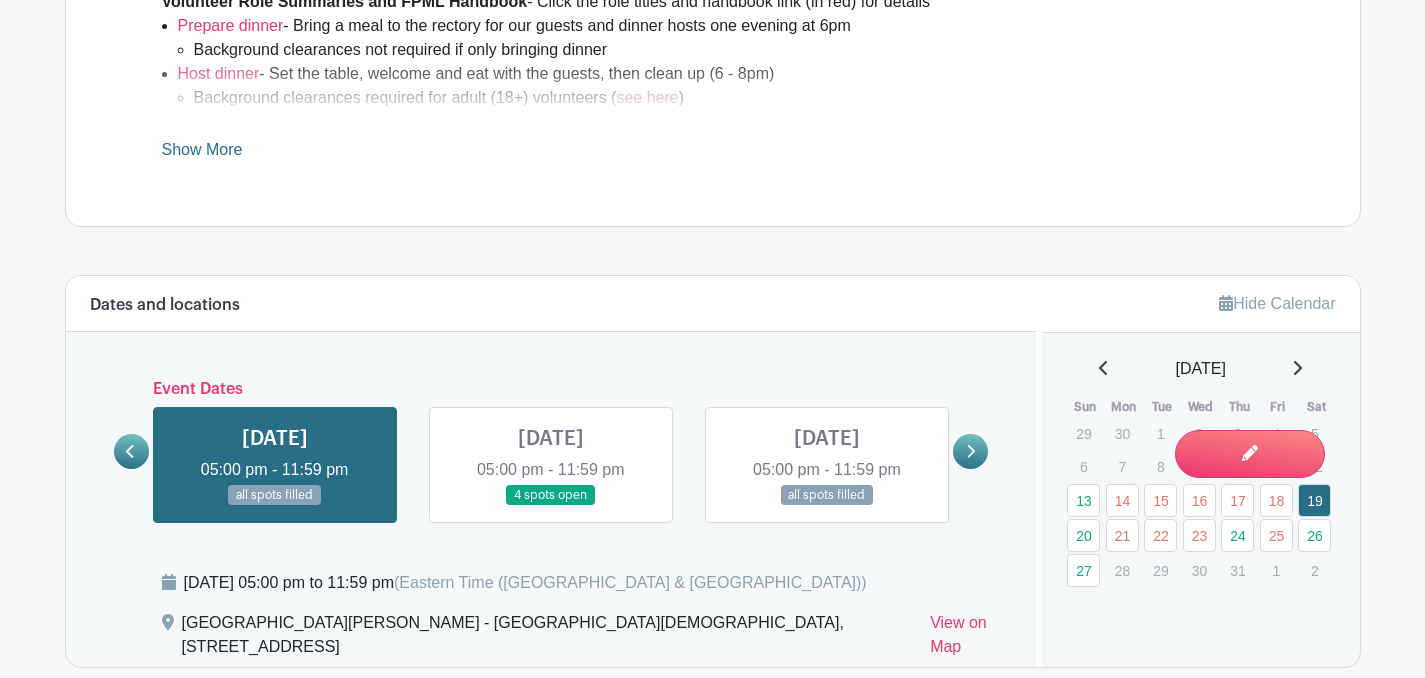 scroll, scrollTop: 1266, scrollLeft: 0, axis: vertical 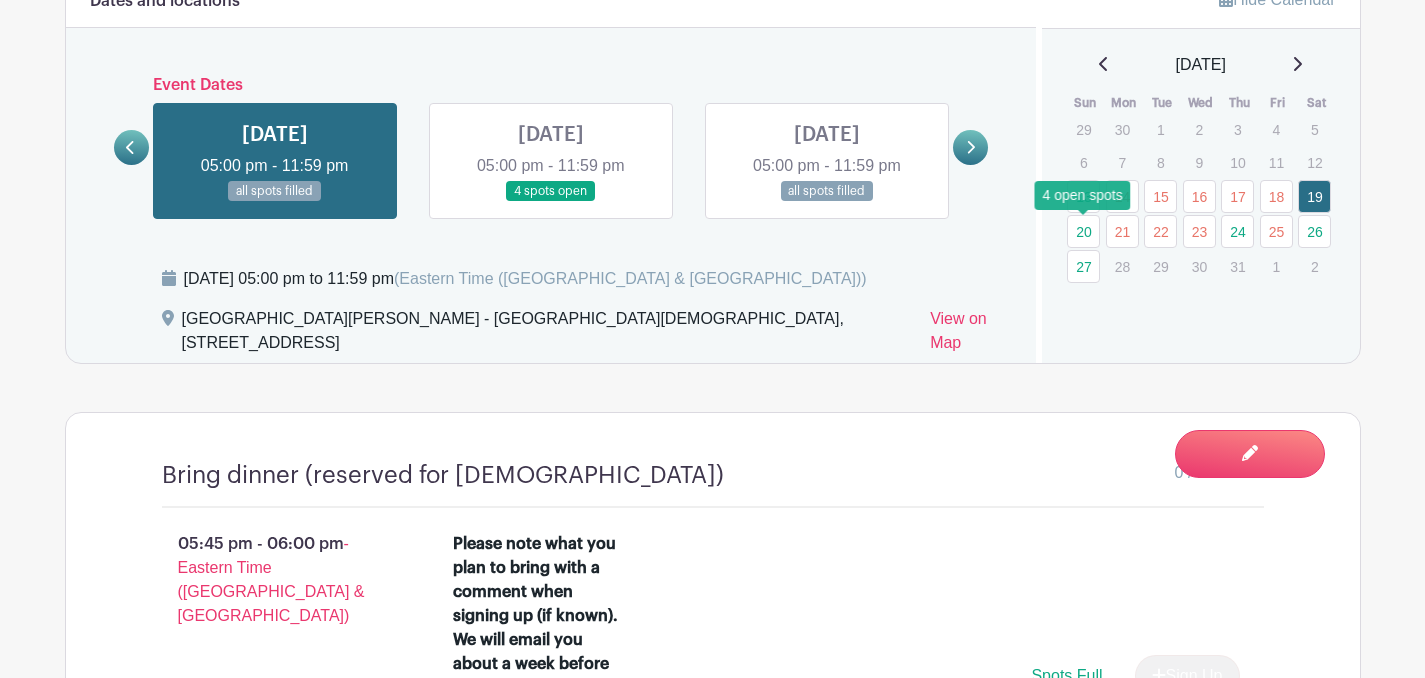 click on "20" at bounding box center [1083, 231] 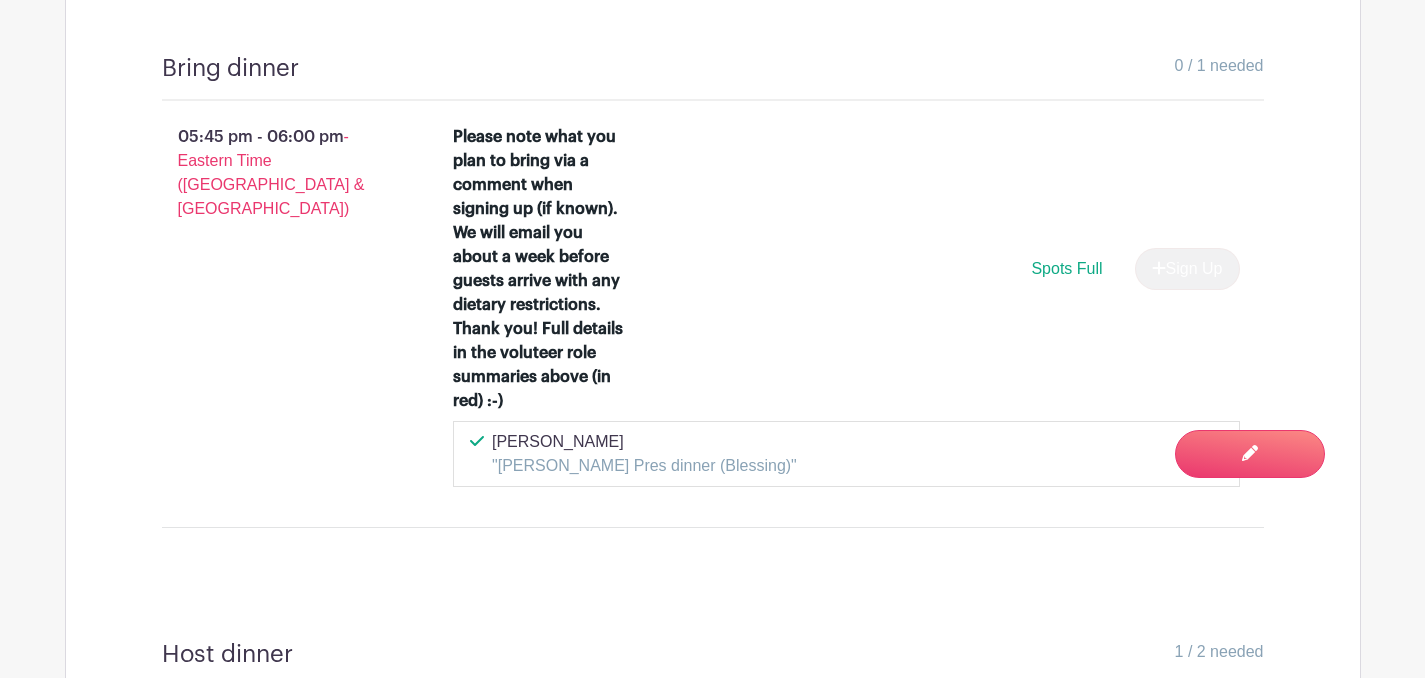 scroll, scrollTop: 2736, scrollLeft: 0, axis: vertical 